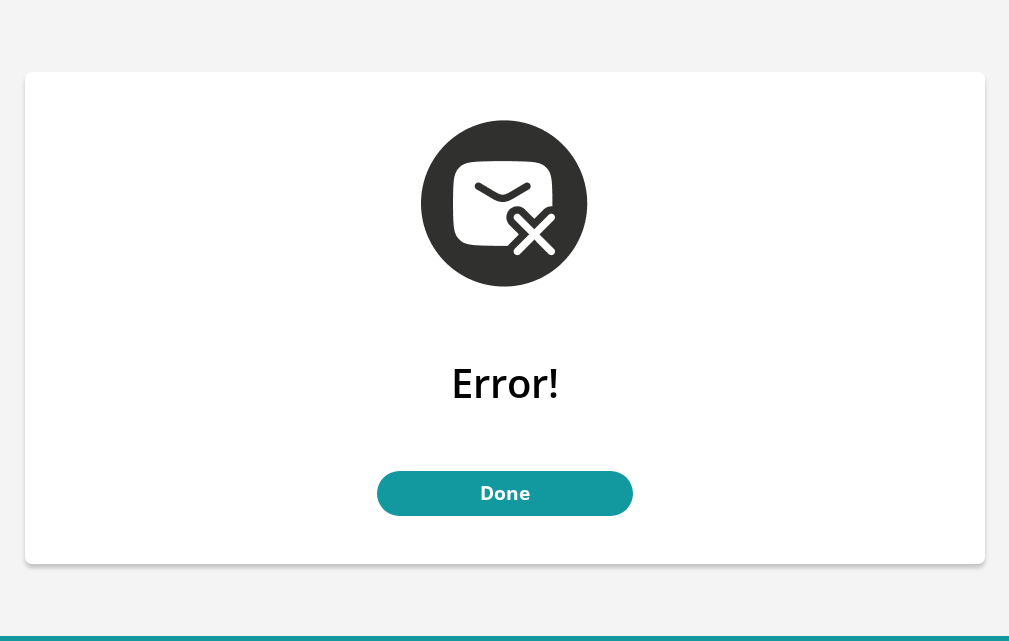 scroll, scrollTop: 0, scrollLeft: 0, axis: both 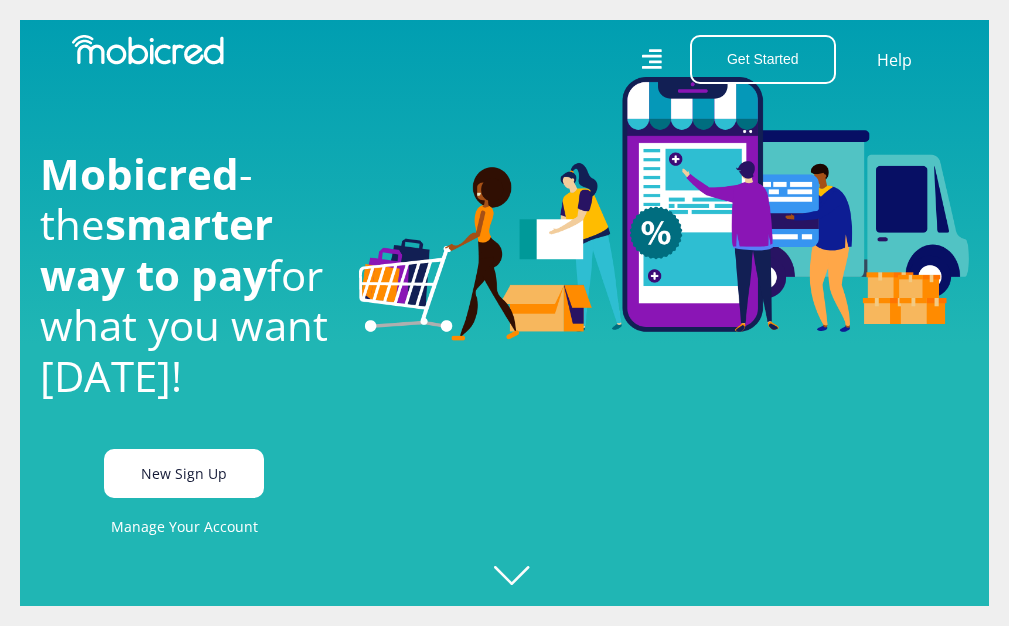click on "New Sign Up" at bounding box center (184, 473) 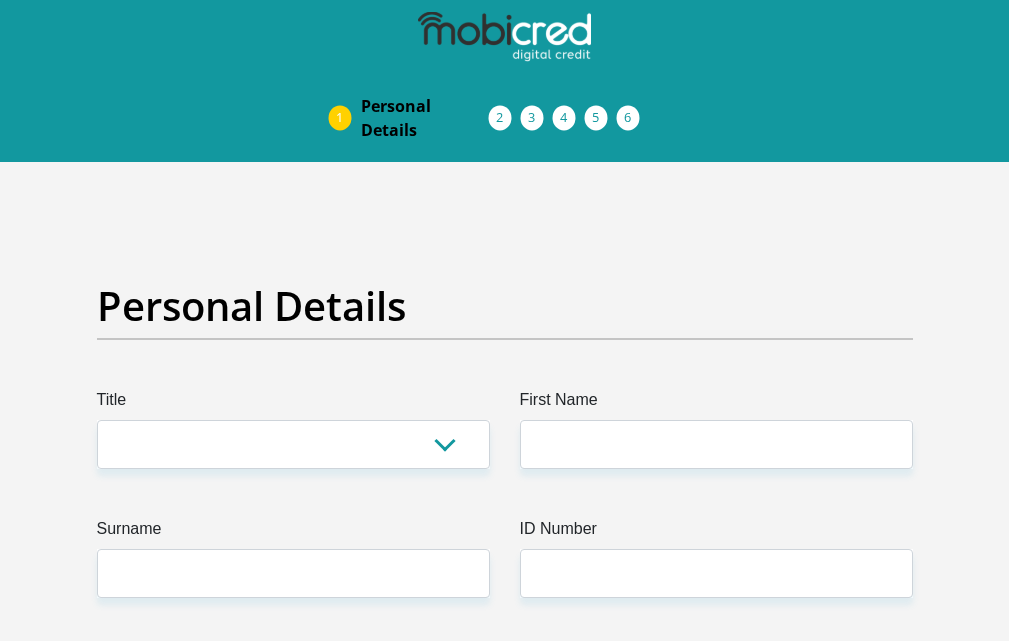 scroll, scrollTop: 0, scrollLeft: 0, axis: both 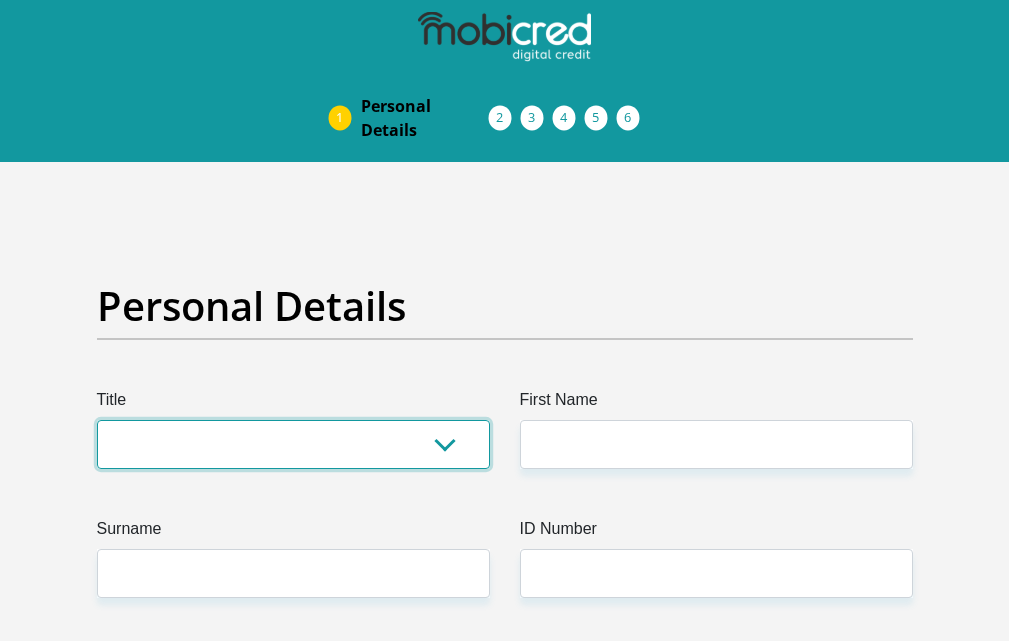 click on "Mr
Ms
Mrs
Dr
[PERSON_NAME]" at bounding box center [293, 444] 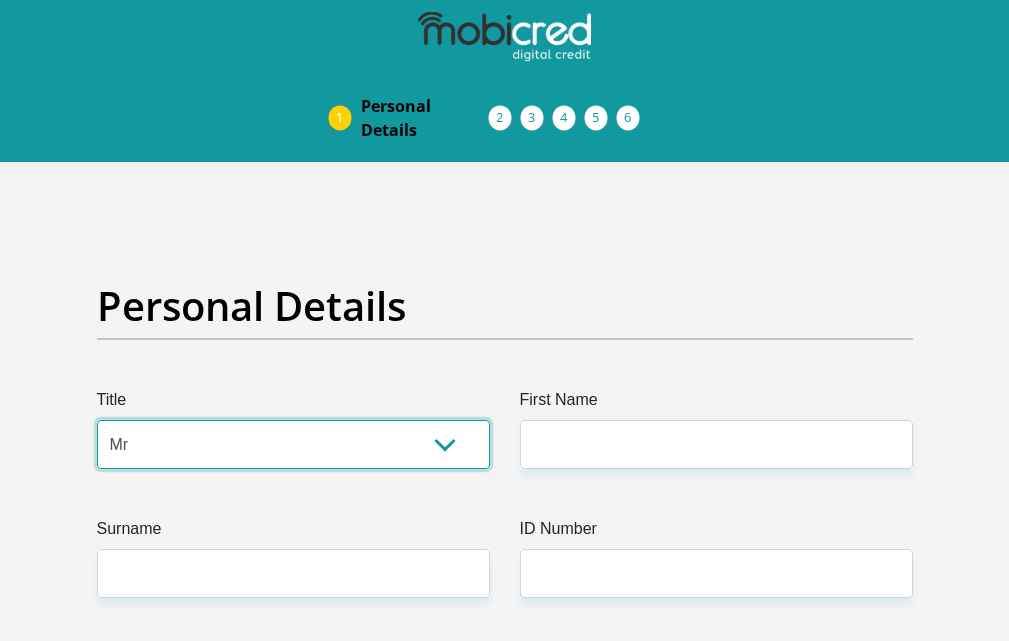 click on "Mr
Ms
Mrs
Dr
[PERSON_NAME]" at bounding box center (293, 444) 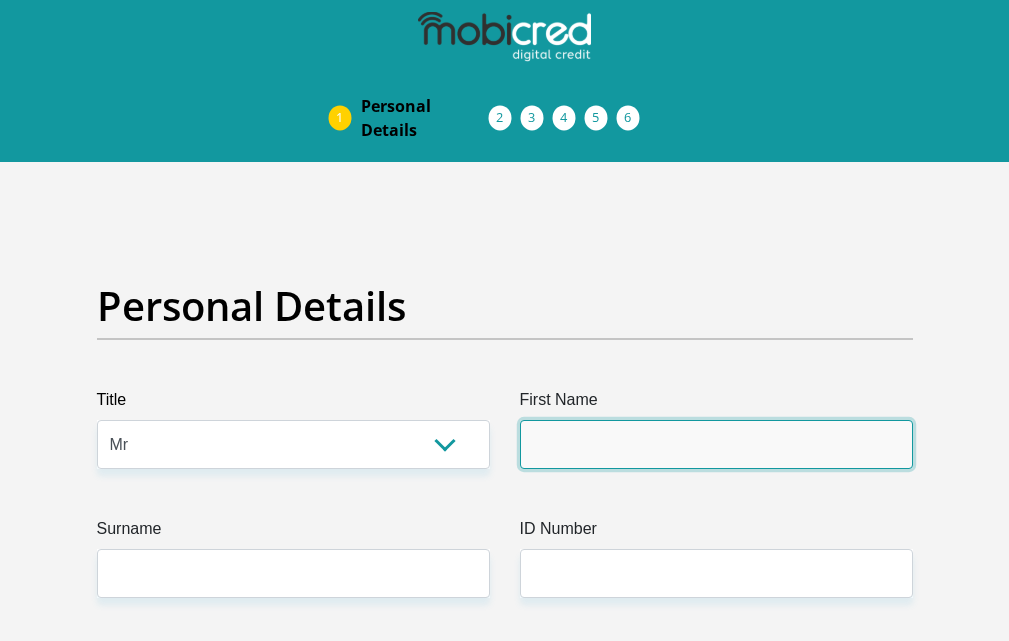 click on "First Name" at bounding box center [716, 444] 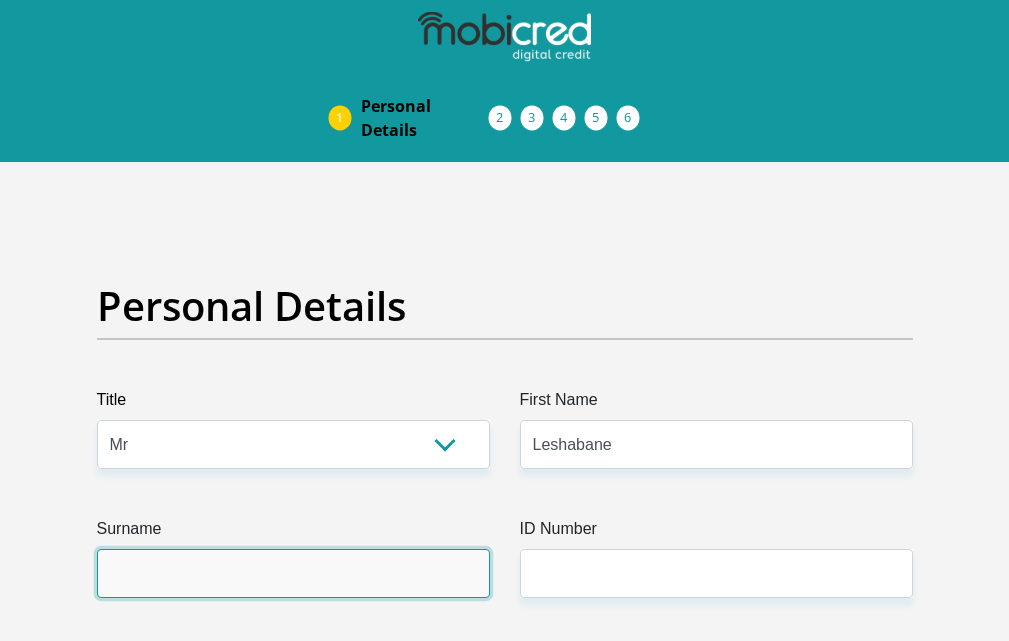type on "Khomotso" 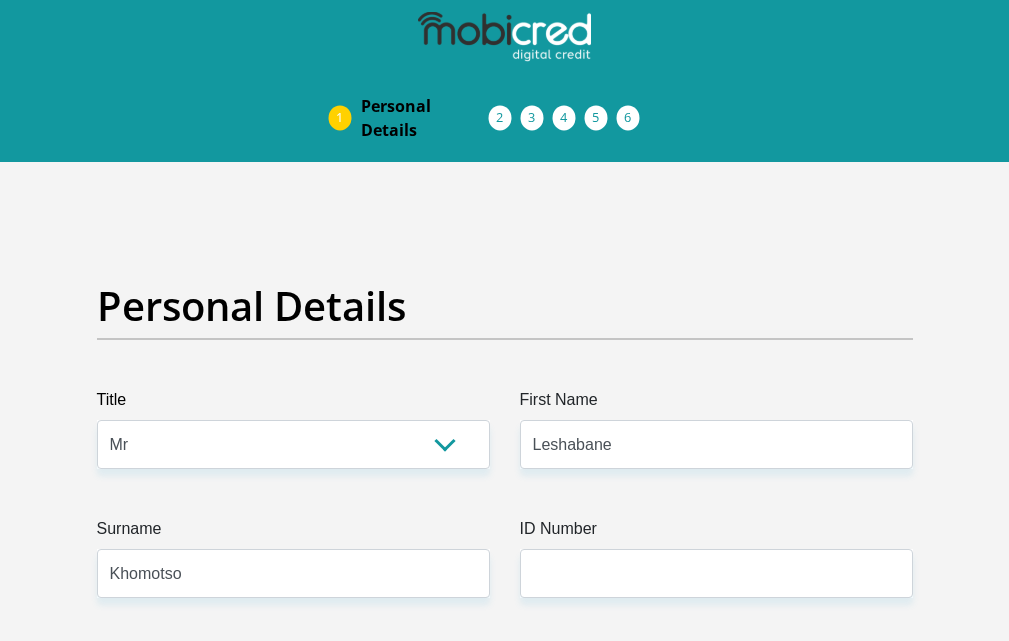 select on "ZAF" 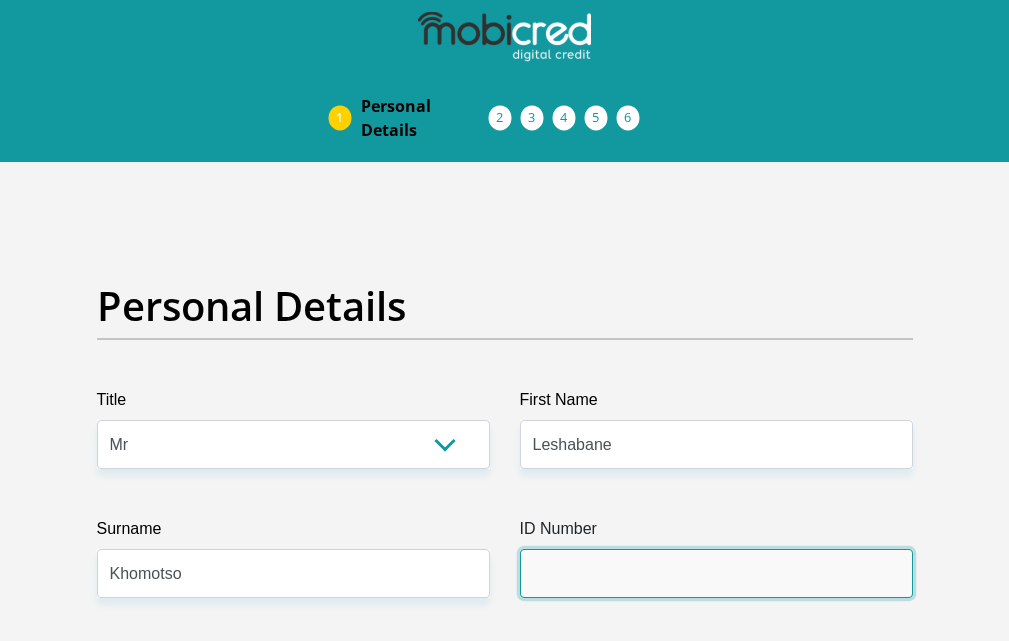 click on "ID Number" at bounding box center (716, 573) 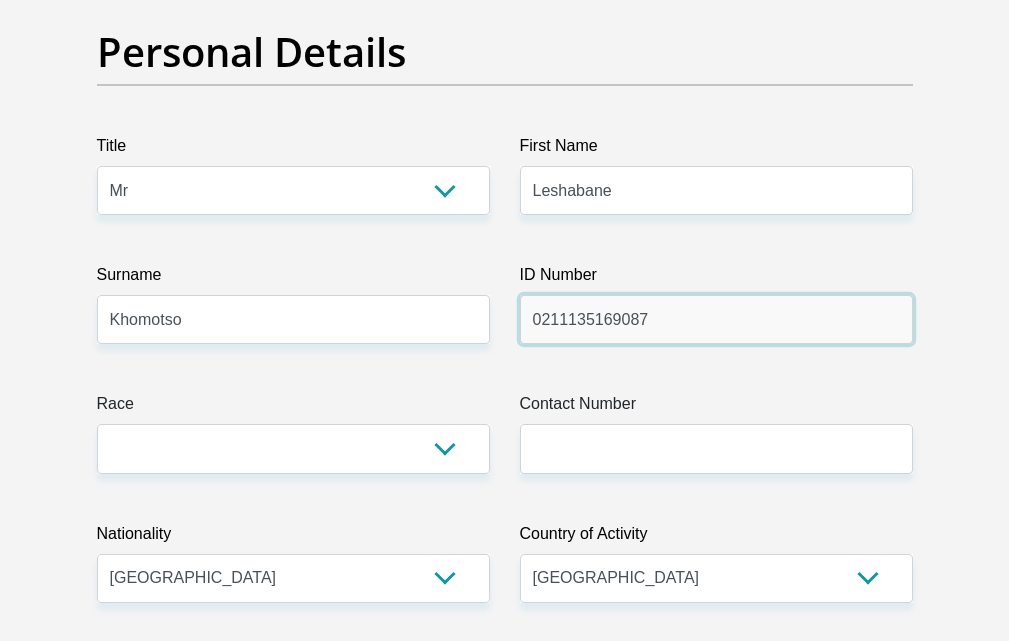scroll, scrollTop: 300, scrollLeft: 0, axis: vertical 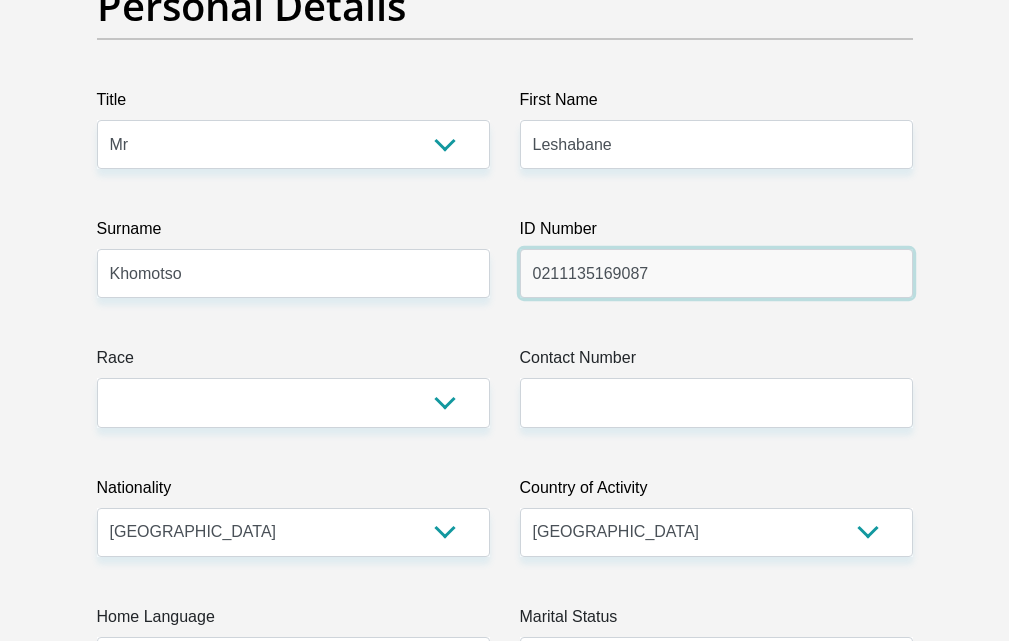 type on "0211135169087" 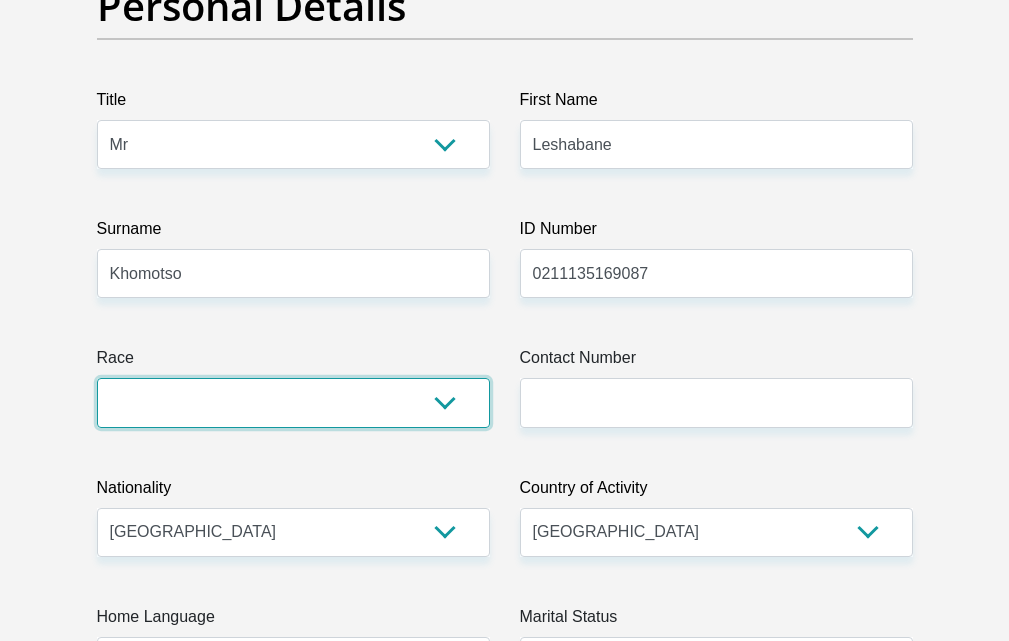 click on "Black
Coloured
Indian
White
Other" at bounding box center [293, 402] 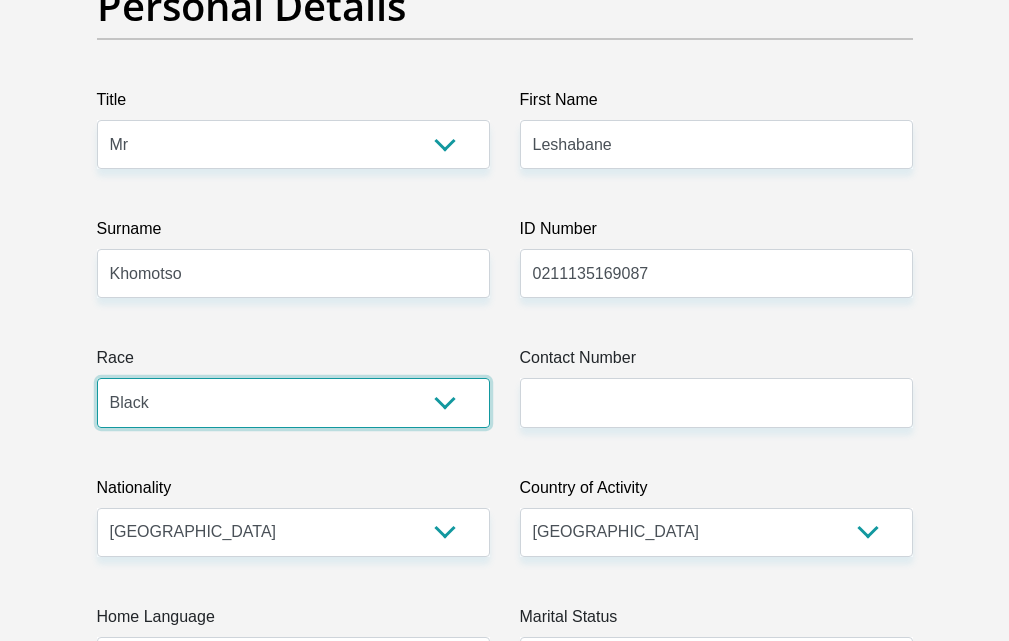 click on "Black
Coloured
Indian
White
Other" at bounding box center [293, 402] 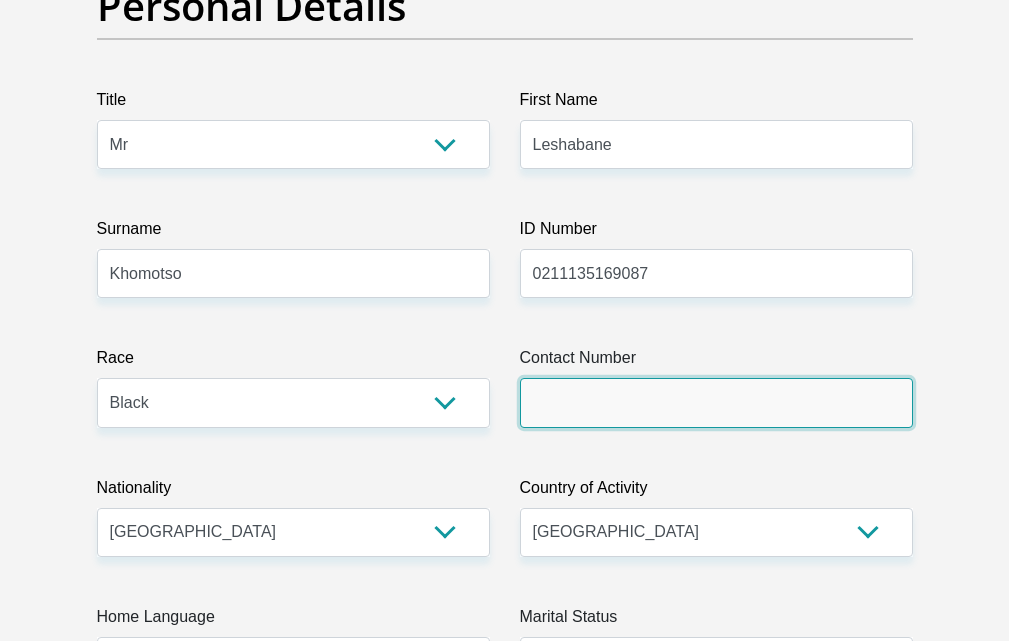 click on "Contact Number" at bounding box center [716, 402] 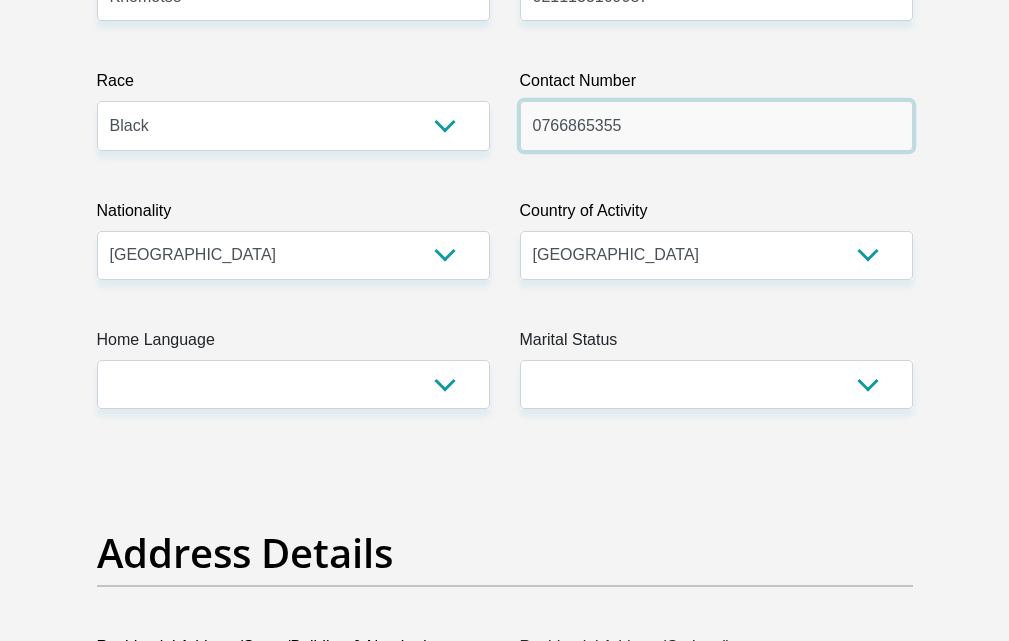 scroll, scrollTop: 700, scrollLeft: 0, axis: vertical 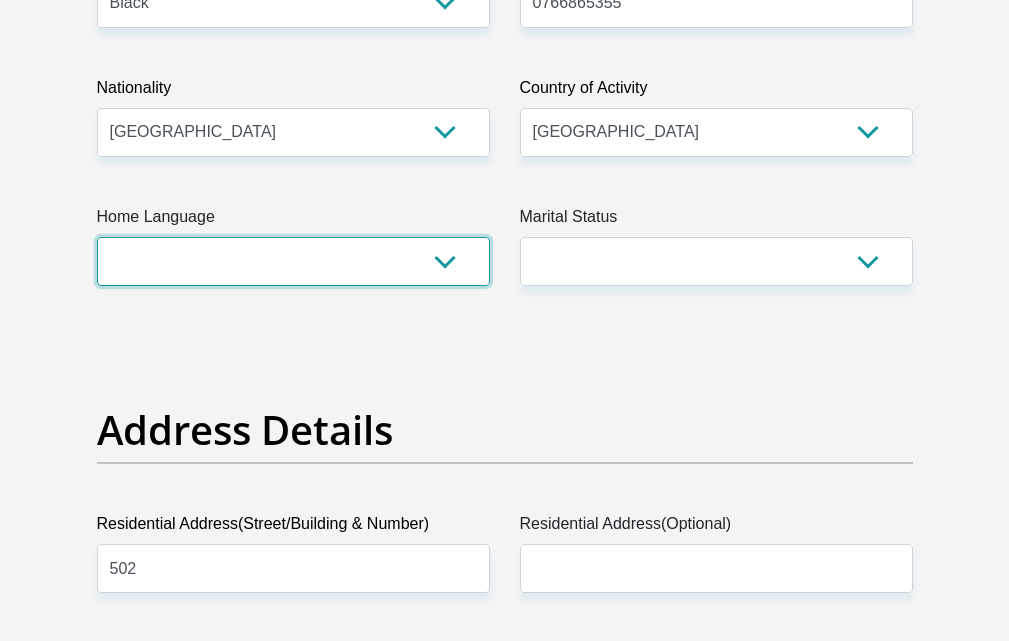 click on "Afrikaans
English
Sepedi
South Ndebele
Southern Sotho
Swati
Tsonga
Tswana
Venda
Xhosa
Zulu
Other" at bounding box center (293, 261) 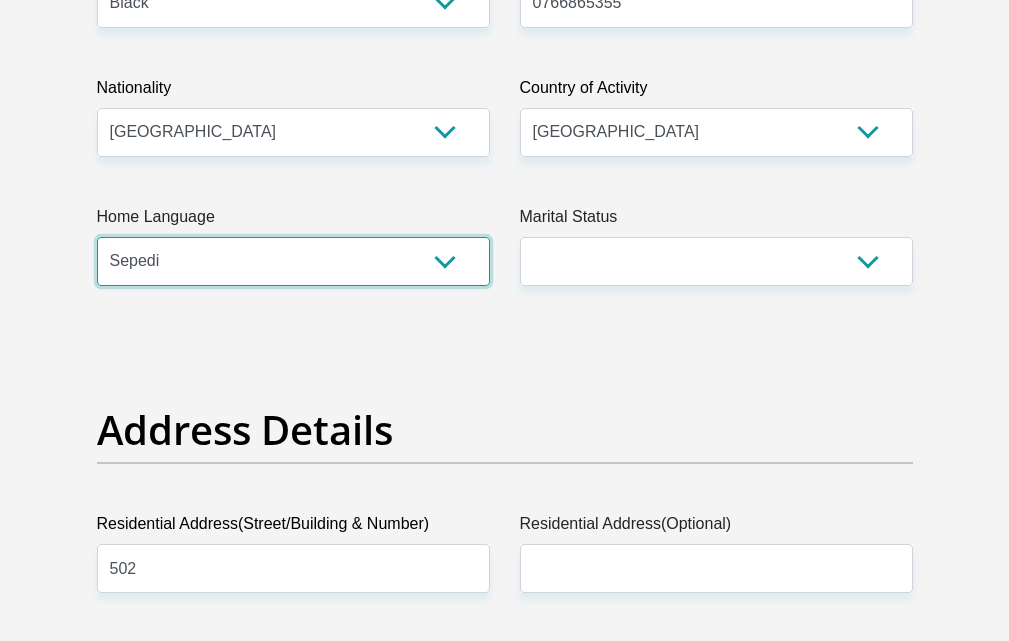 click on "Afrikaans
English
Sepedi
South Ndebele
Southern Sotho
Swati
Tsonga
Tswana
Venda
Xhosa
Zulu
Other" at bounding box center (293, 261) 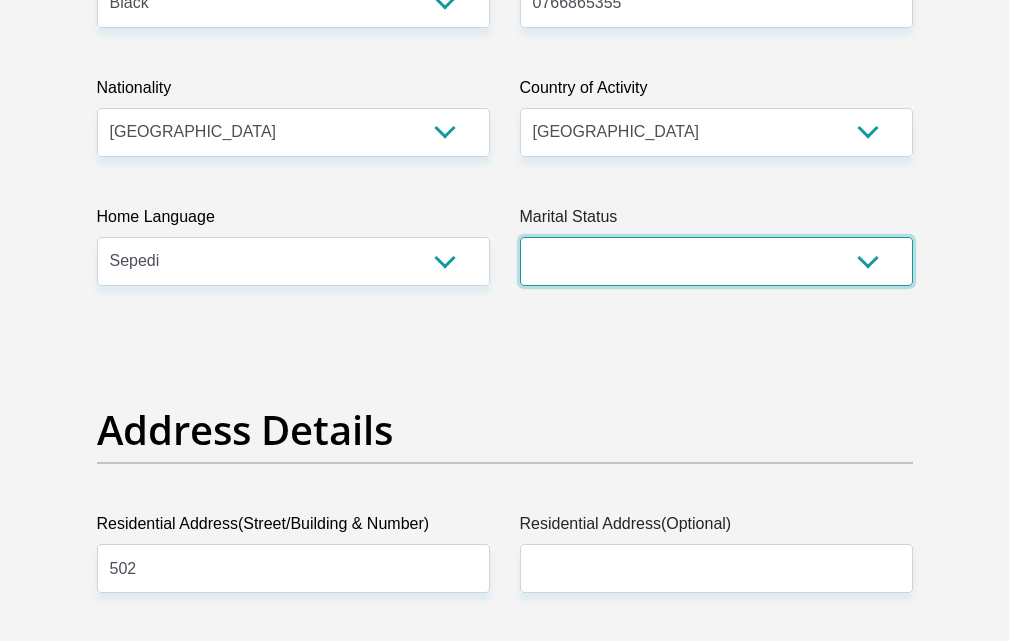 click on "Married ANC
Single
Divorced
Widowed
Married COP or Customary Law" at bounding box center (716, 261) 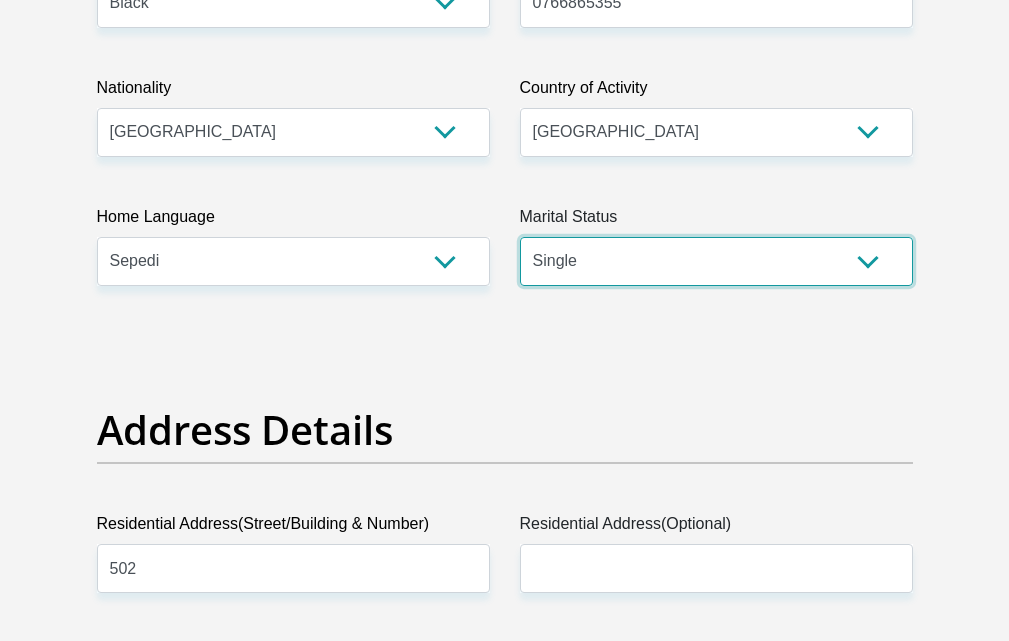 click on "Married ANC
Single
Divorced
Widowed
Married COP or Customary Law" at bounding box center (716, 261) 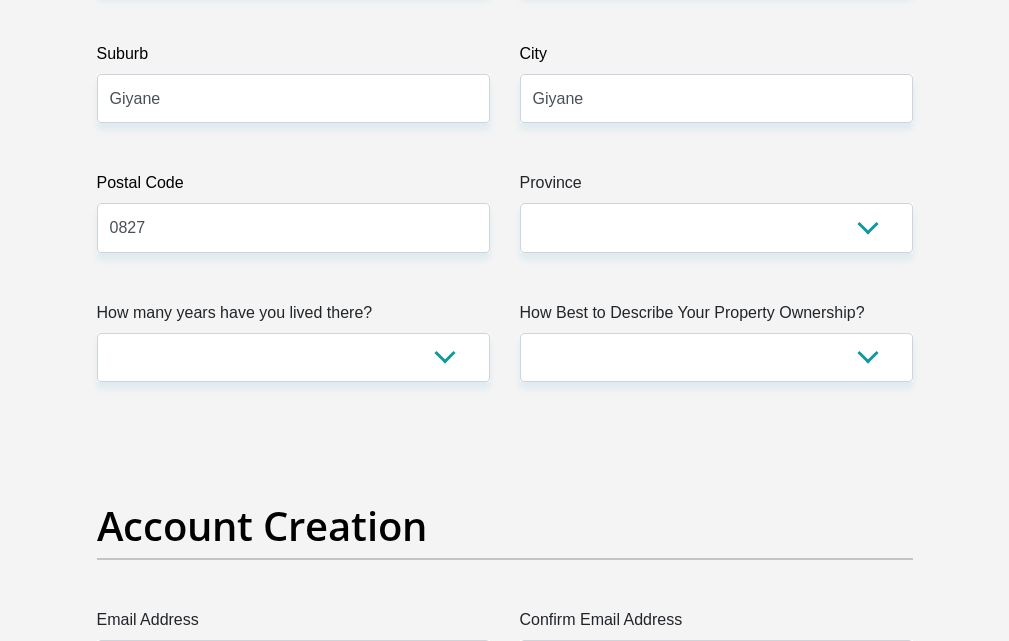 scroll, scrollTop: 1300, scrollLeft: 0, axis: vertical 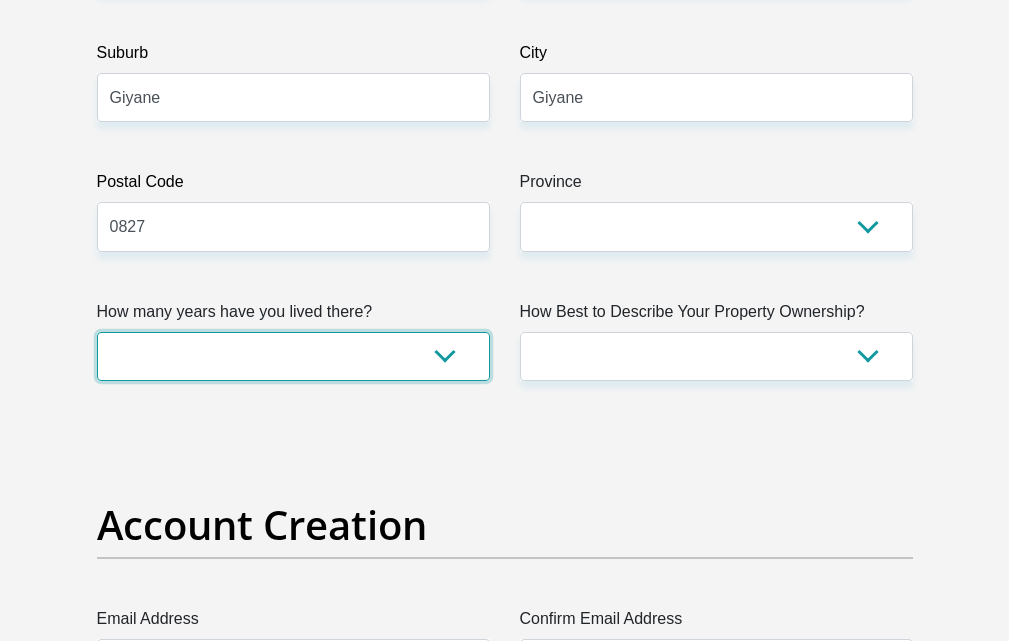 click on "less than 1 year
1-3 years
3-5 years
5+ years" at bounding box center (293, 356) 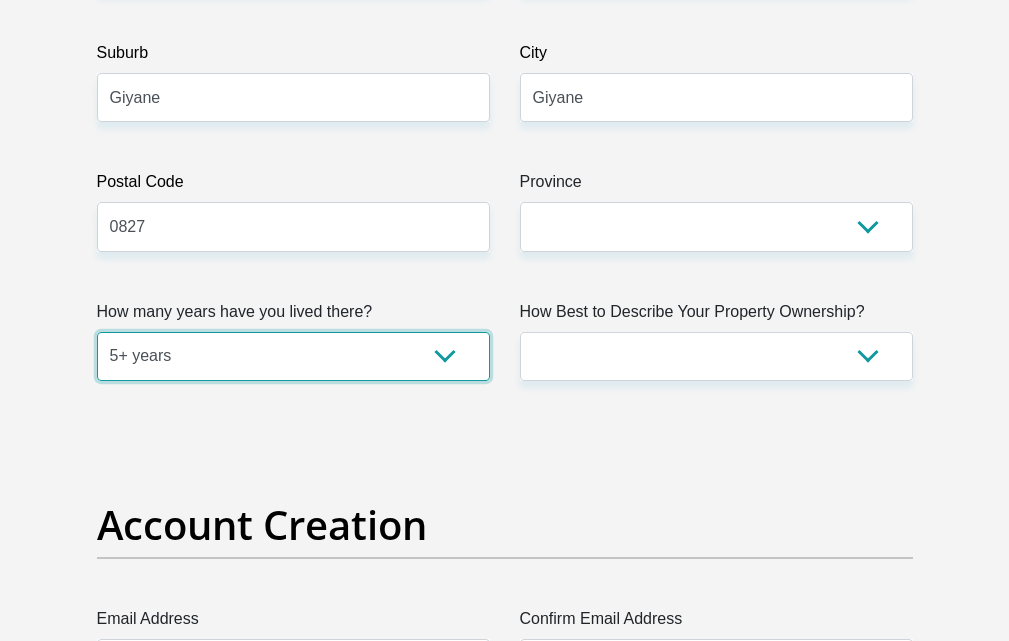click on "less than 1 year
1-3 years
3-5 years
5+ years" at bounding box center [293, 356] 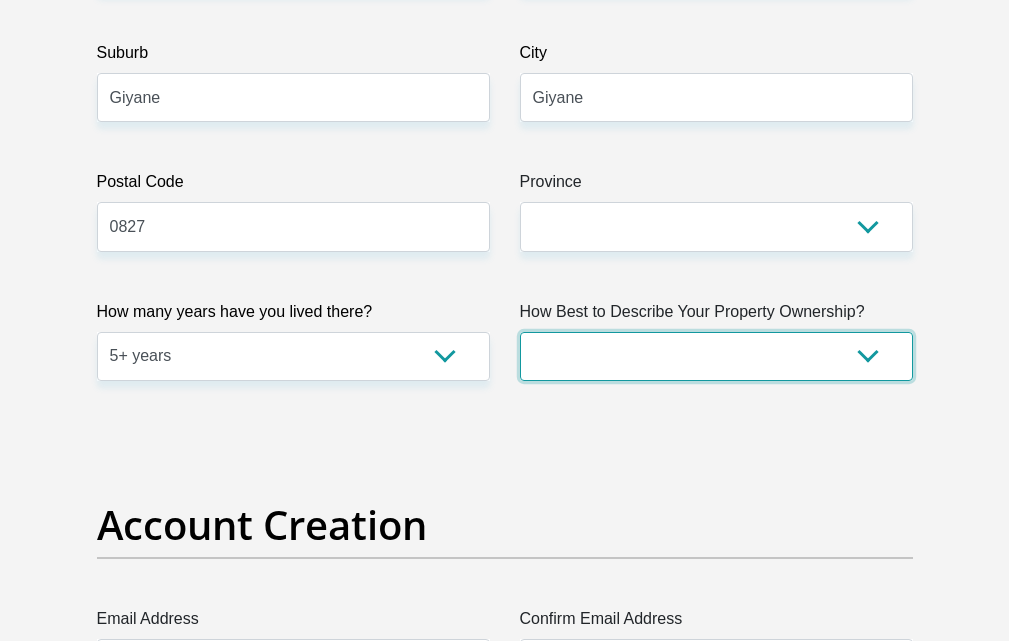 click on "Owned
Rented
Family Owned
Company Dwelling" at bounding box center [716, 356] 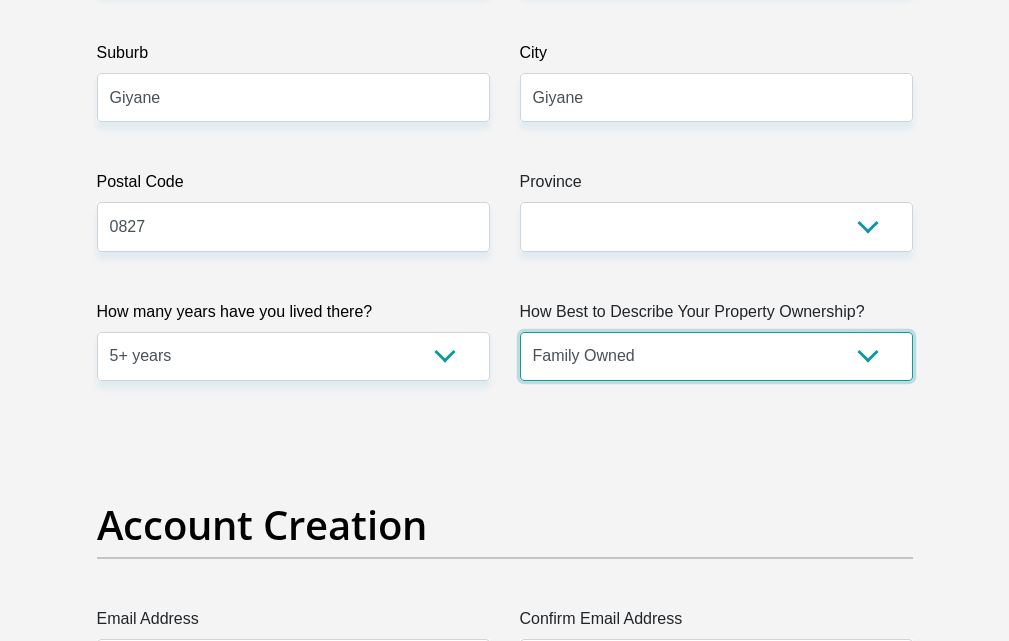 click on "Owned
Rented
Family Owned
Company Dwelling" at bounding box center (716, 356) 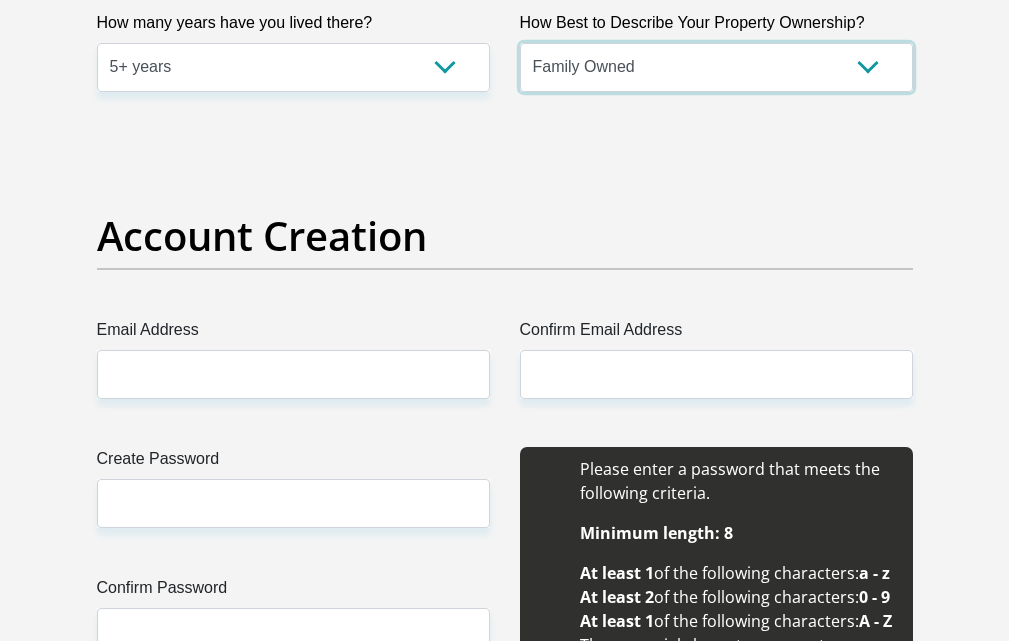 scroll, scrollTop: 1600, scrollLeft: 0, axis: vertical 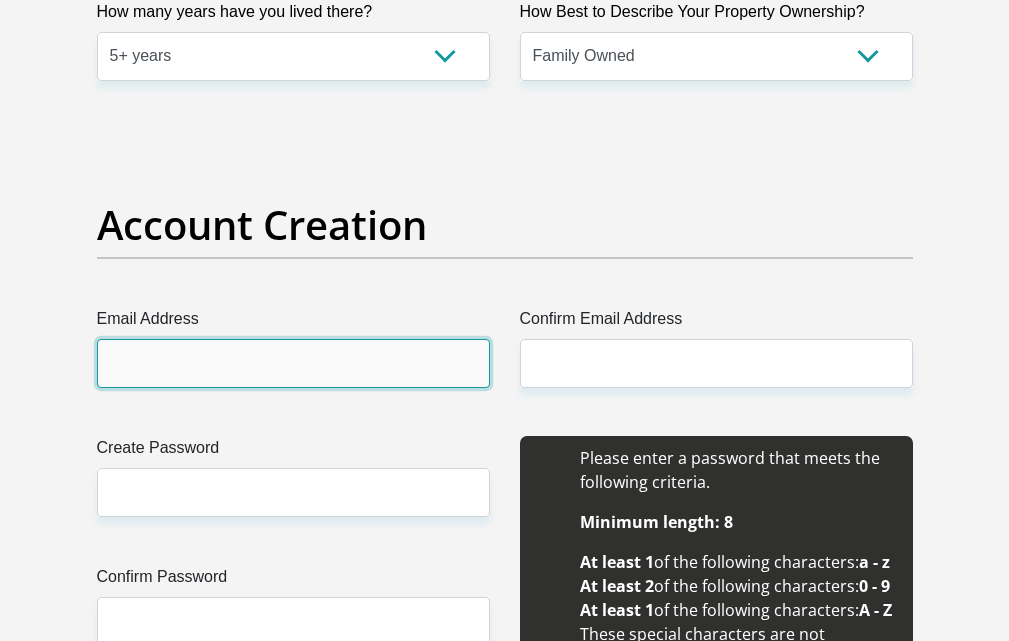 click on "Email Address" at bounding box center (293, 363) 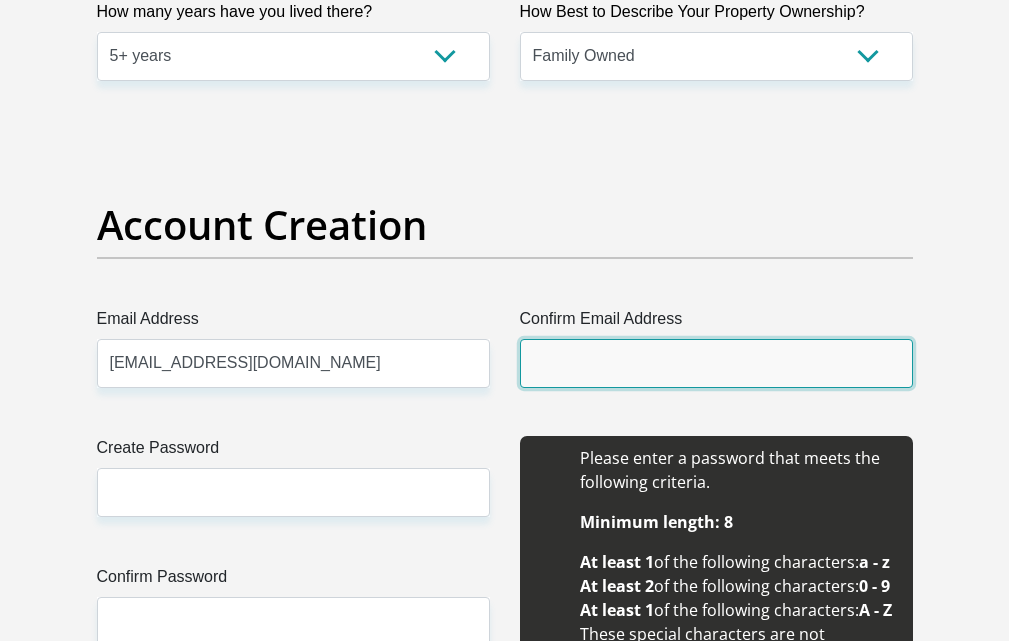type on "[EMAIL_ADDRESS][DOMAIN_NAME]" 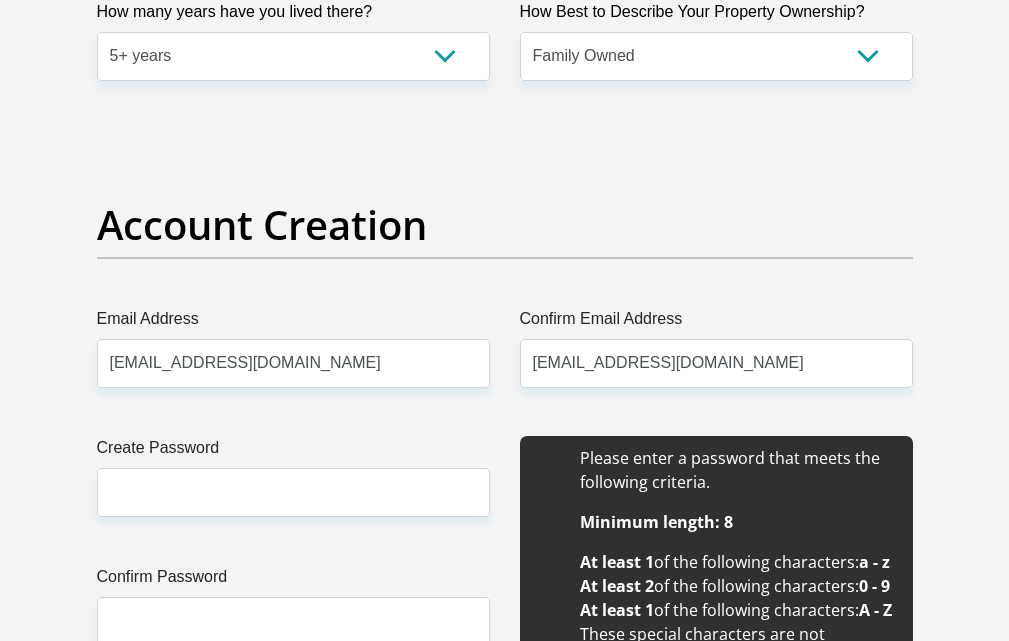 type 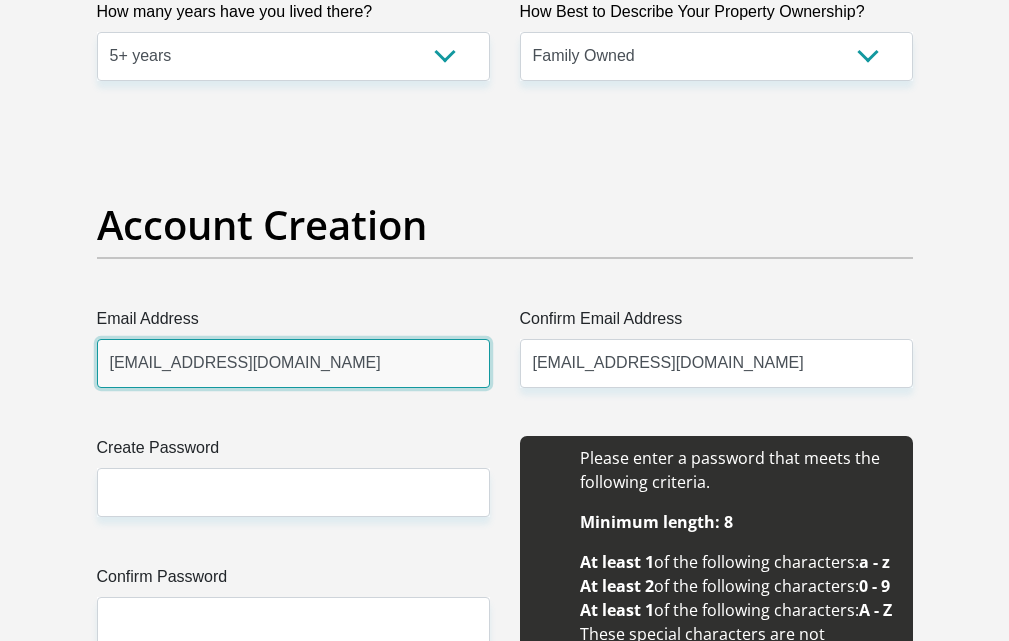 type 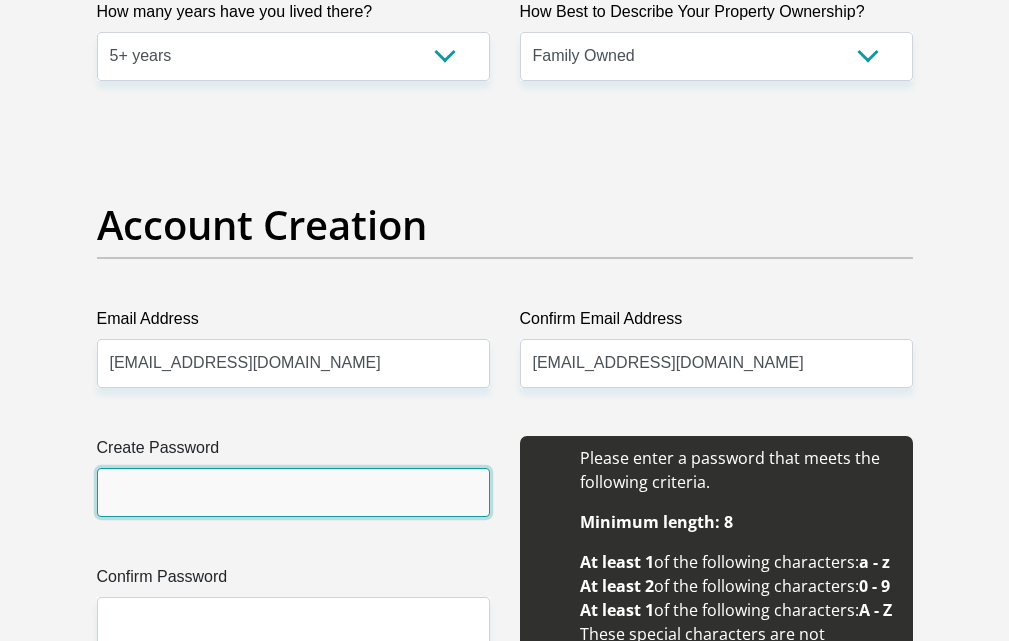 click on "Create Password" at bounding box center [293, 492] 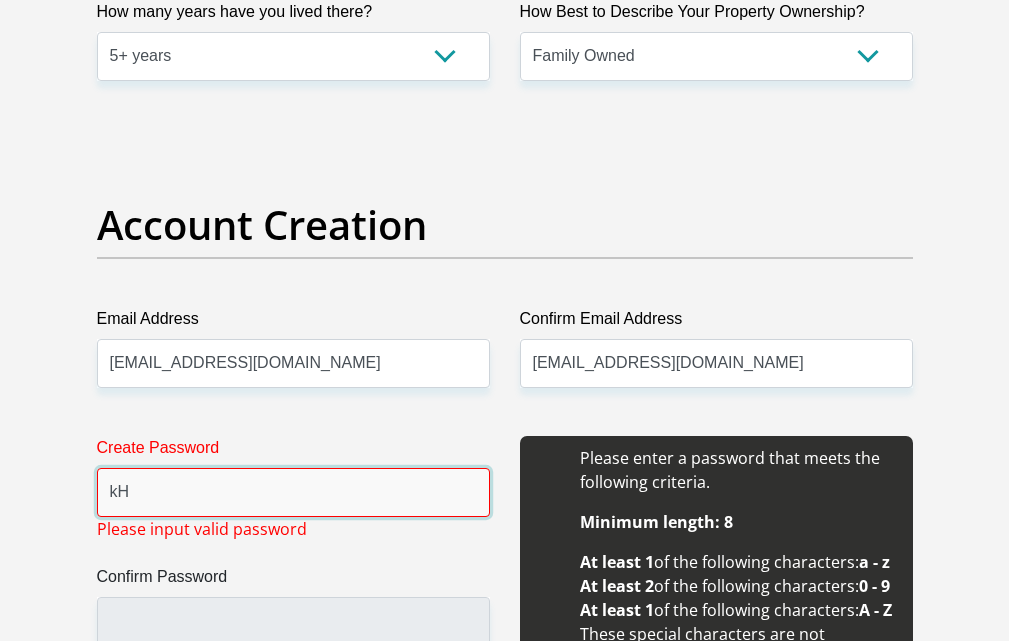 type on "k" 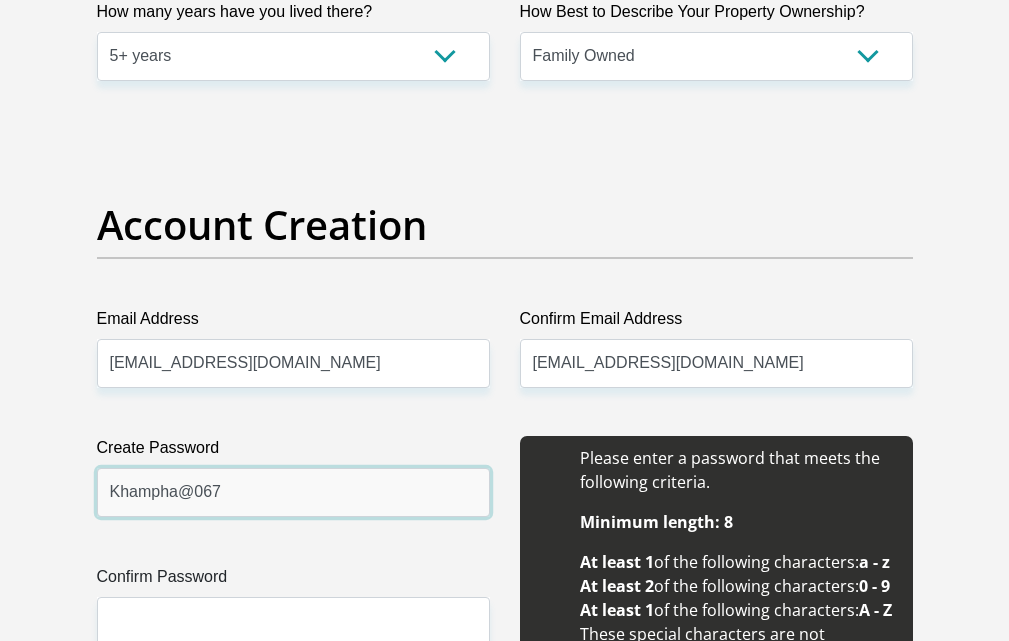 type on "Khampha@067" 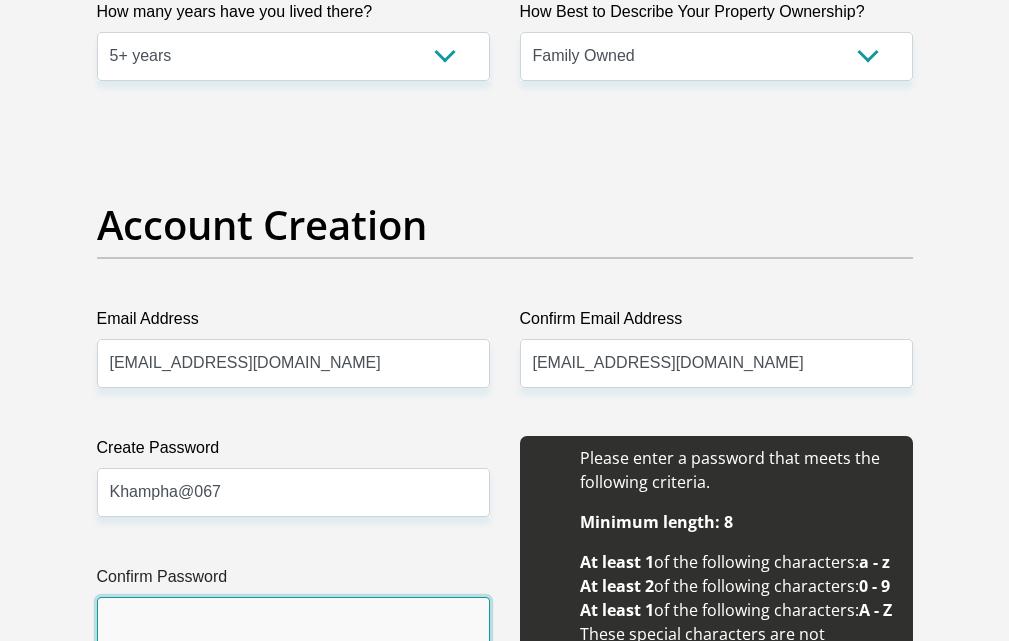 click on "Confirm Password" at bounding box center (293, 621) 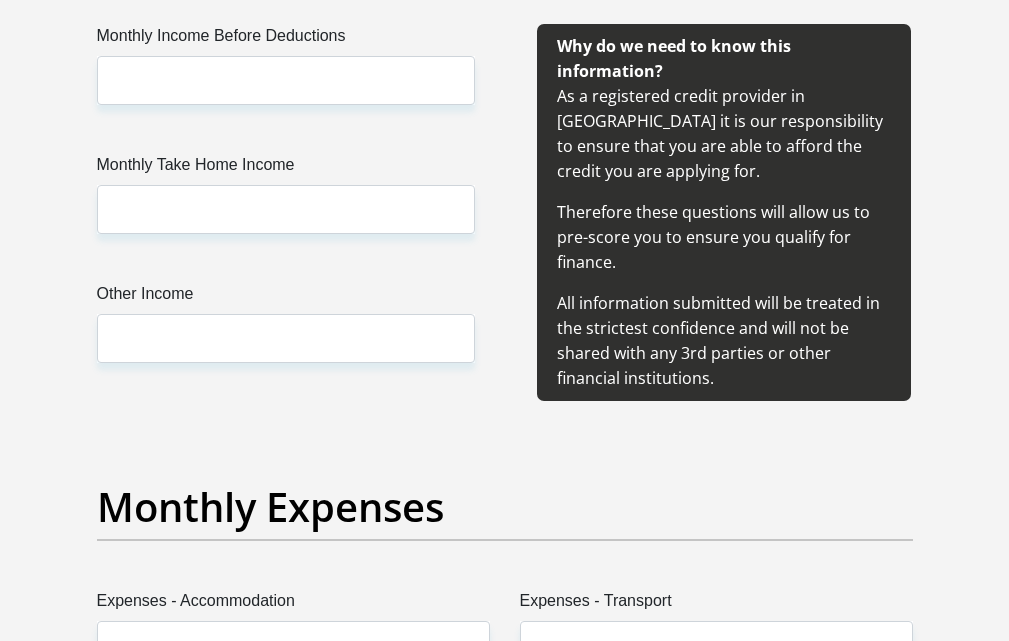 scroll, scrollTop: 2500, scrollLeft: 0, axis: vertical 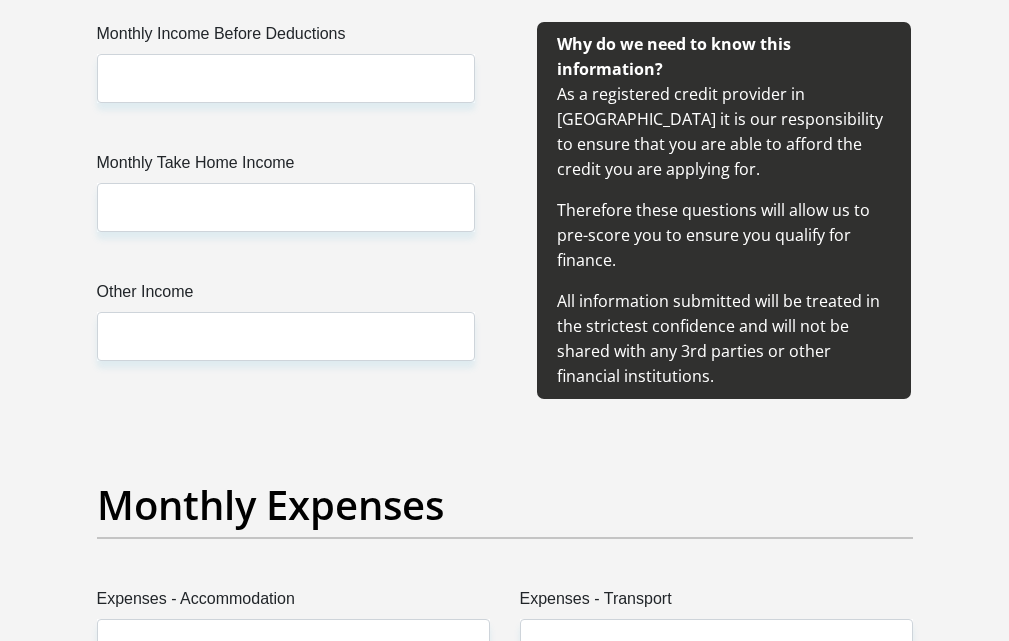 type on "Khampha@067" 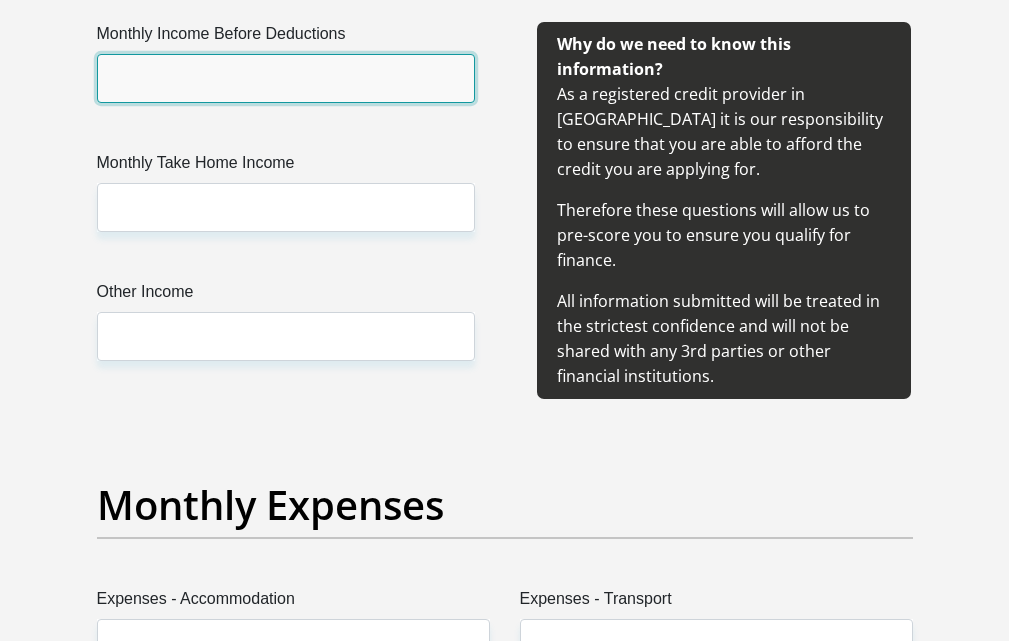 click on "Monthly Income Before Deductions" at bounding box center (286, 78) 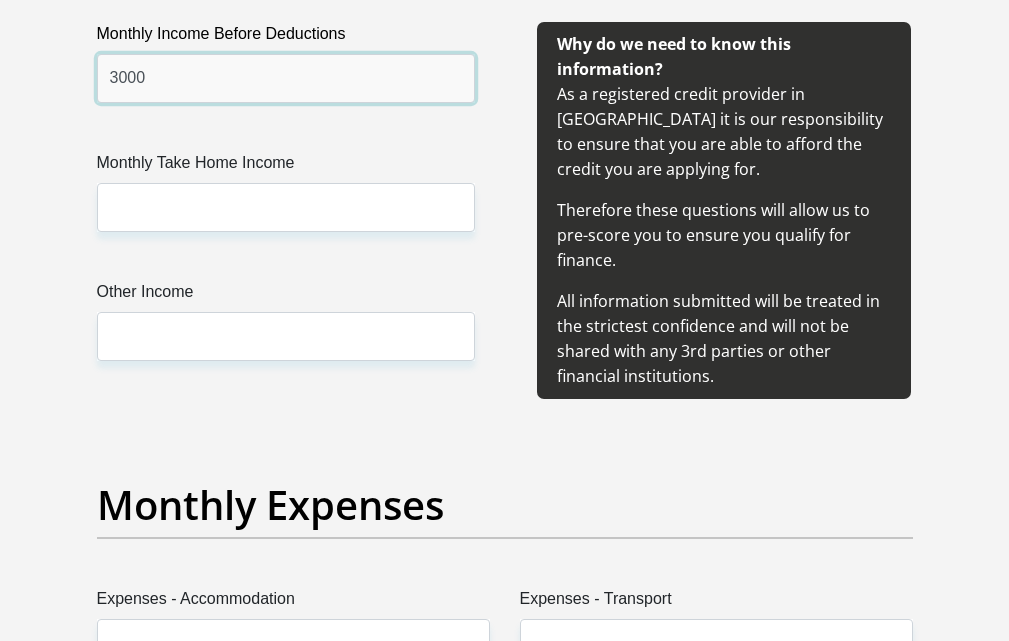 type on "3000" 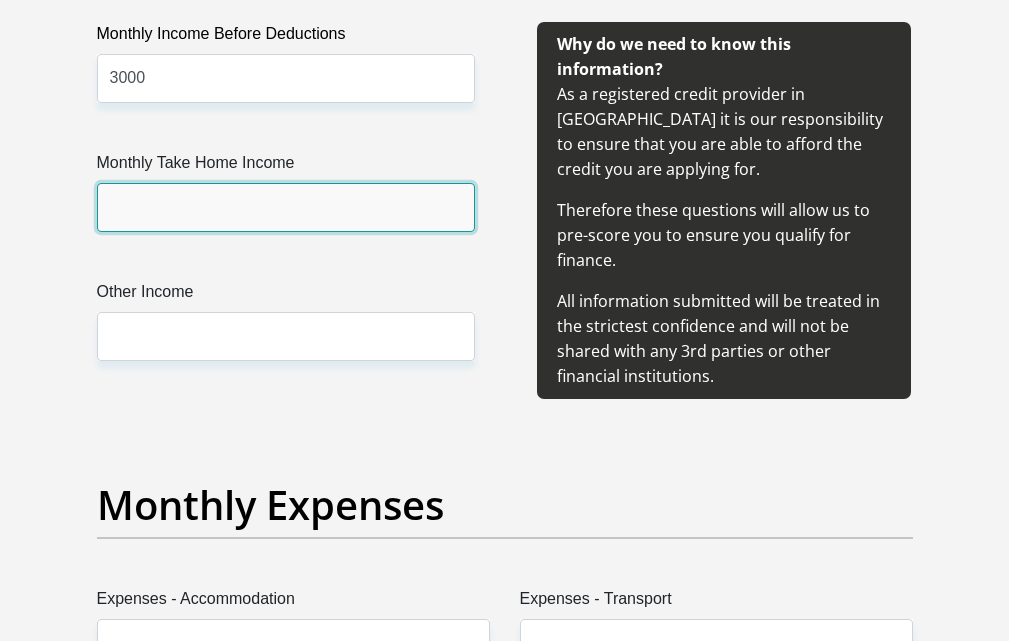 click on "Monthly Take Home Income" at bounding box center (286, 207) 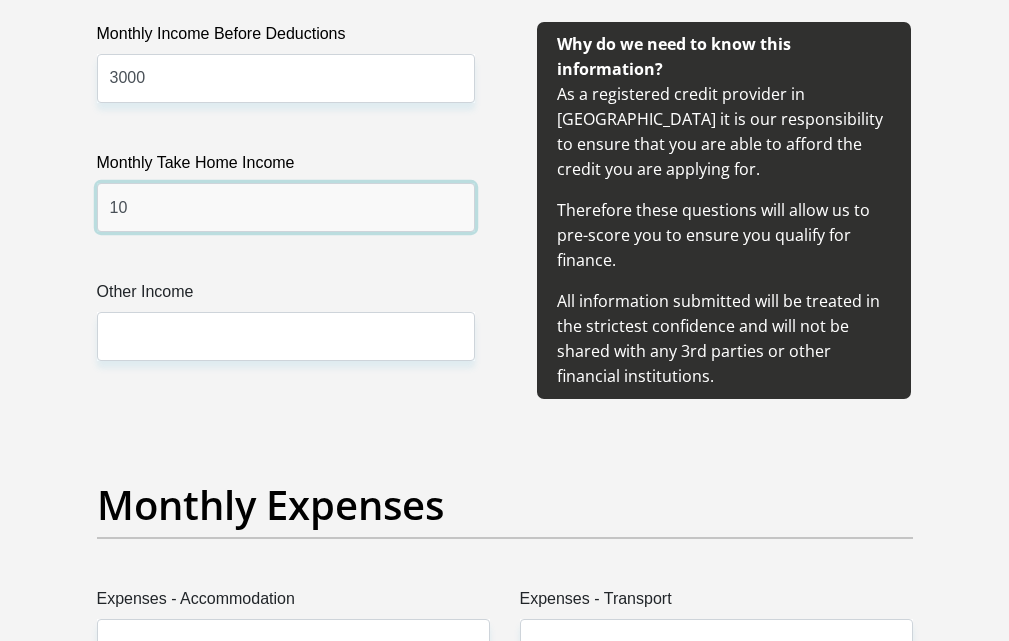 type on "1" 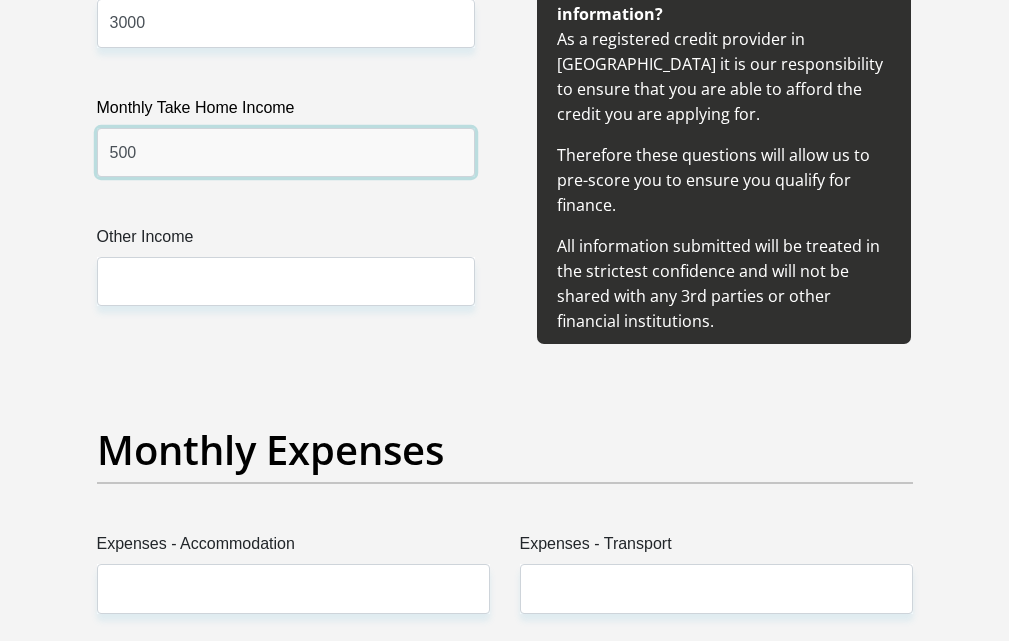 scroll, scrollTop: 2600, scrollLeft: 0, axis: vertical 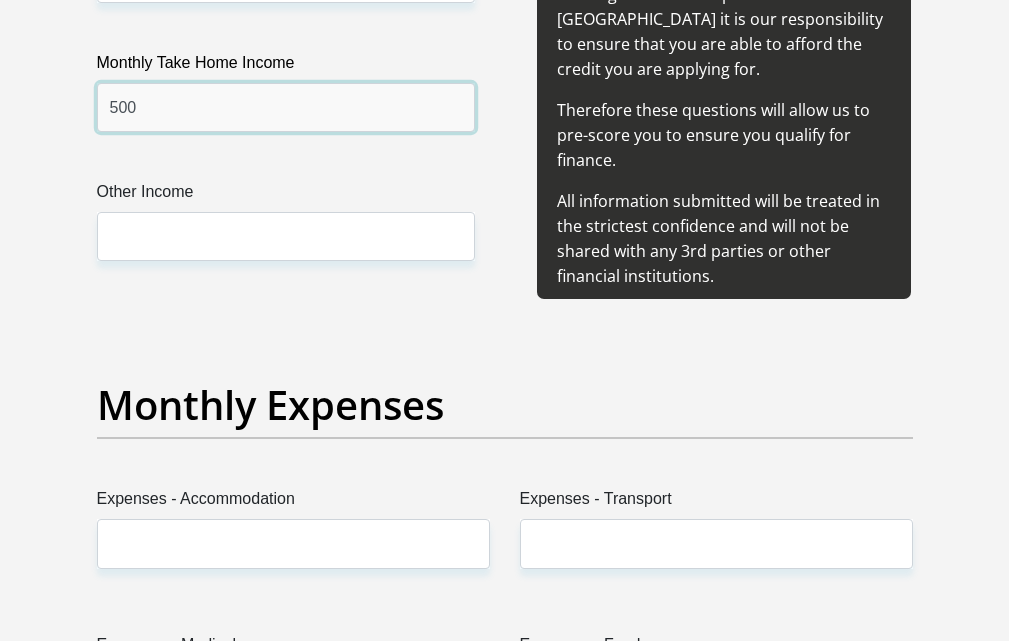 type on "500" 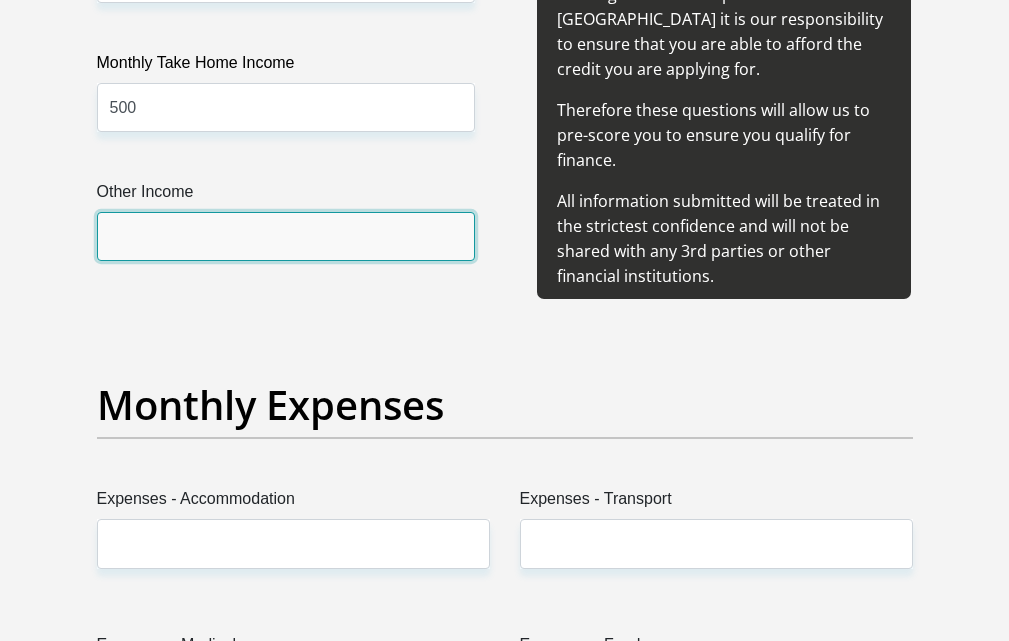 click on "Other Income" at bounding box center (286, 236) 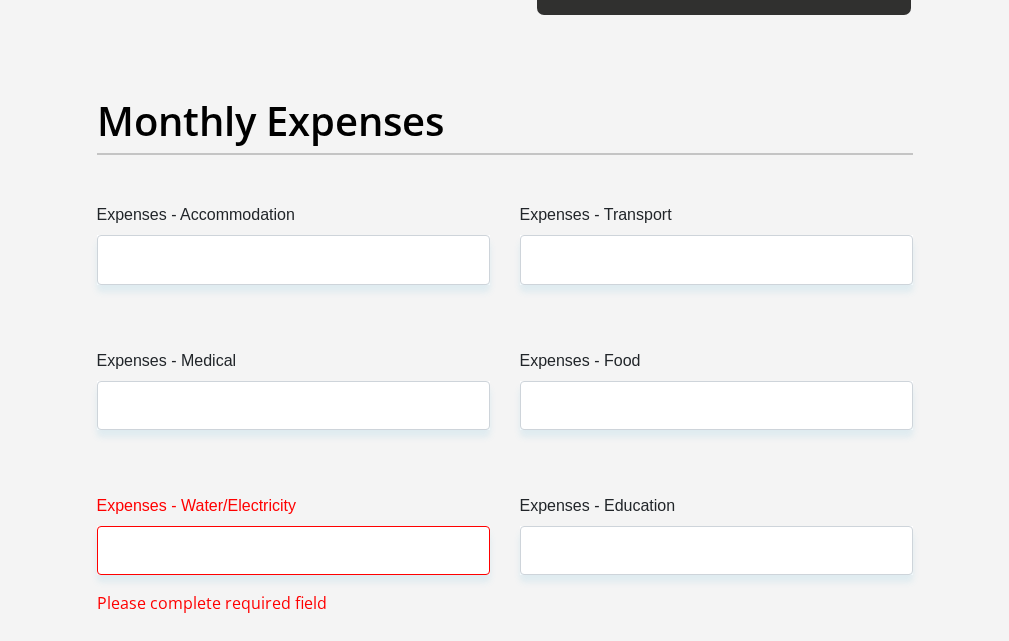 scroll, scrollTop: 2900, scrollLeft: 0, axis: vertical 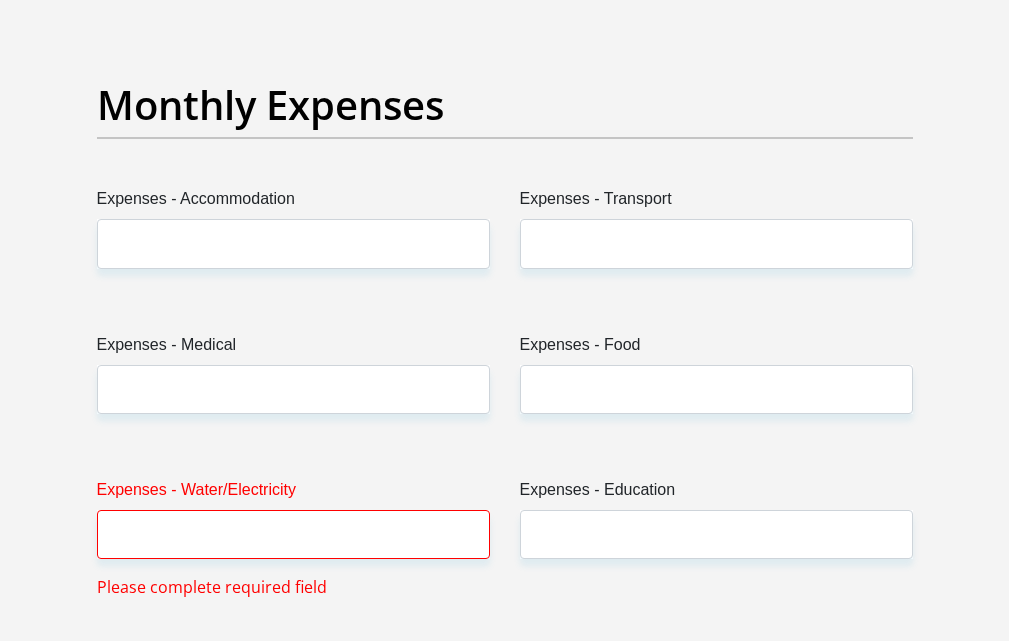 type on "1700" 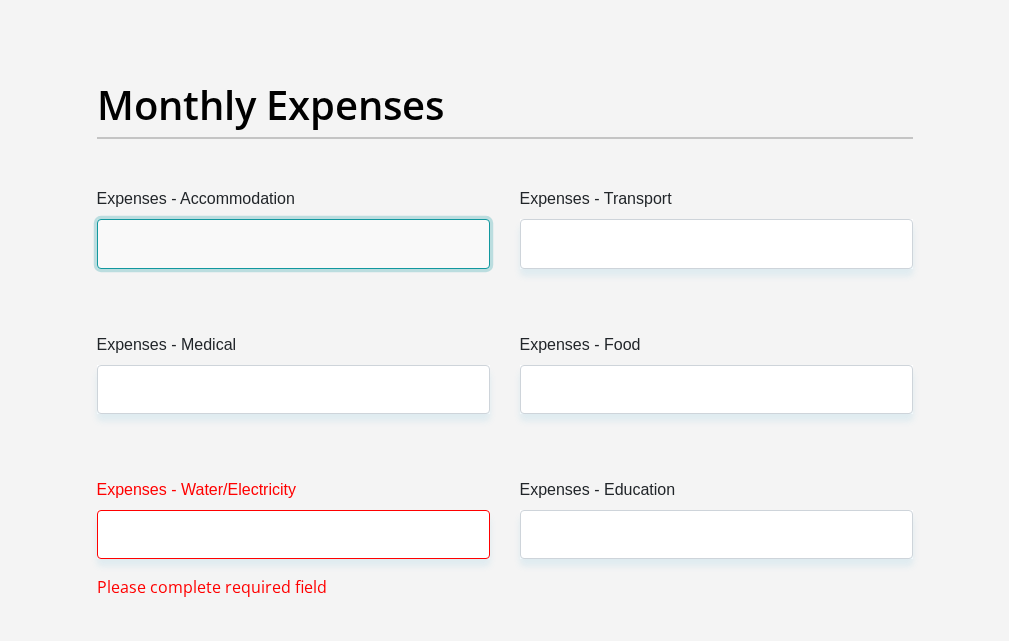 click on "Expenses - Accommodation" at bounding box center (293, 243) 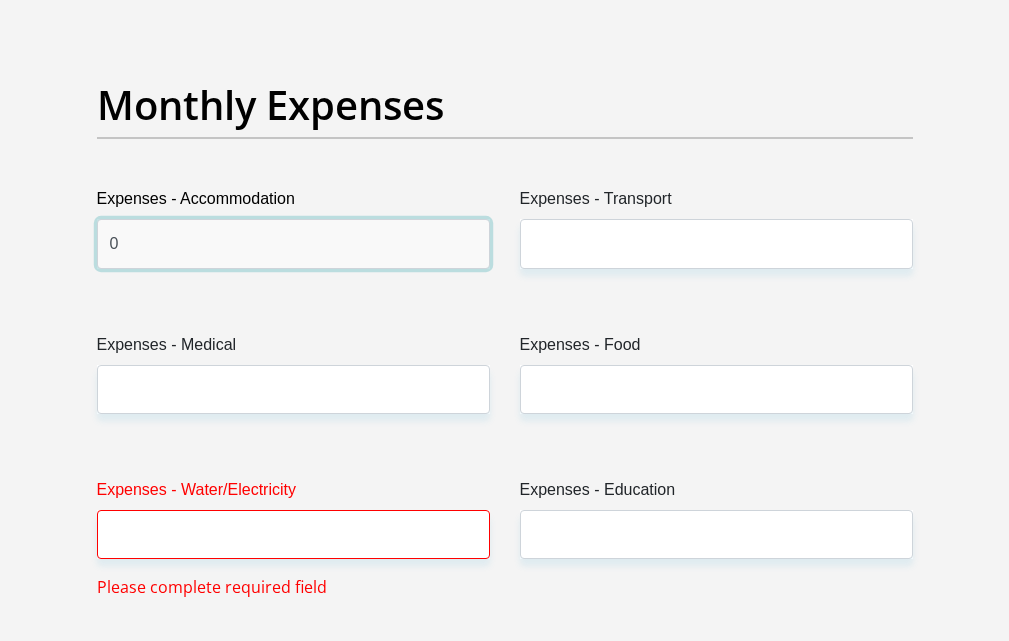 type on "0" 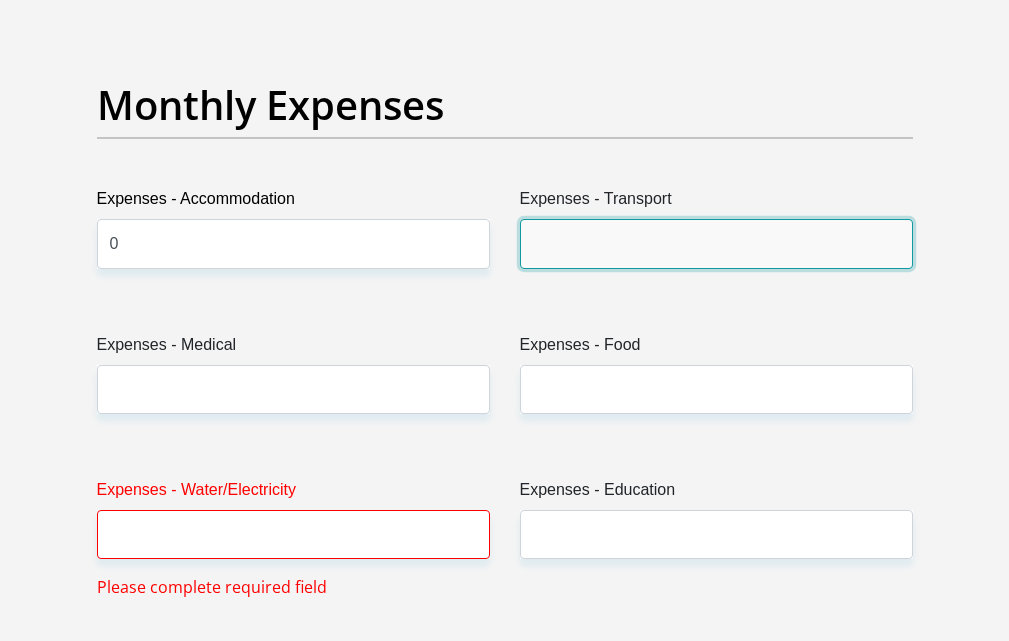 click on "Expenses - Transport" at bounding box center (716, 243) 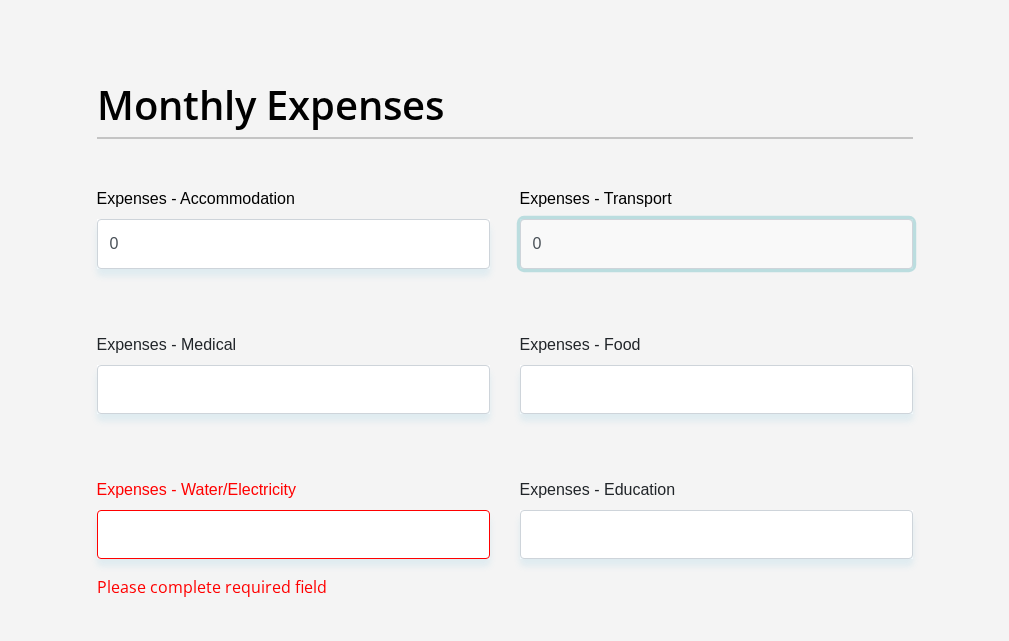 type on "0" 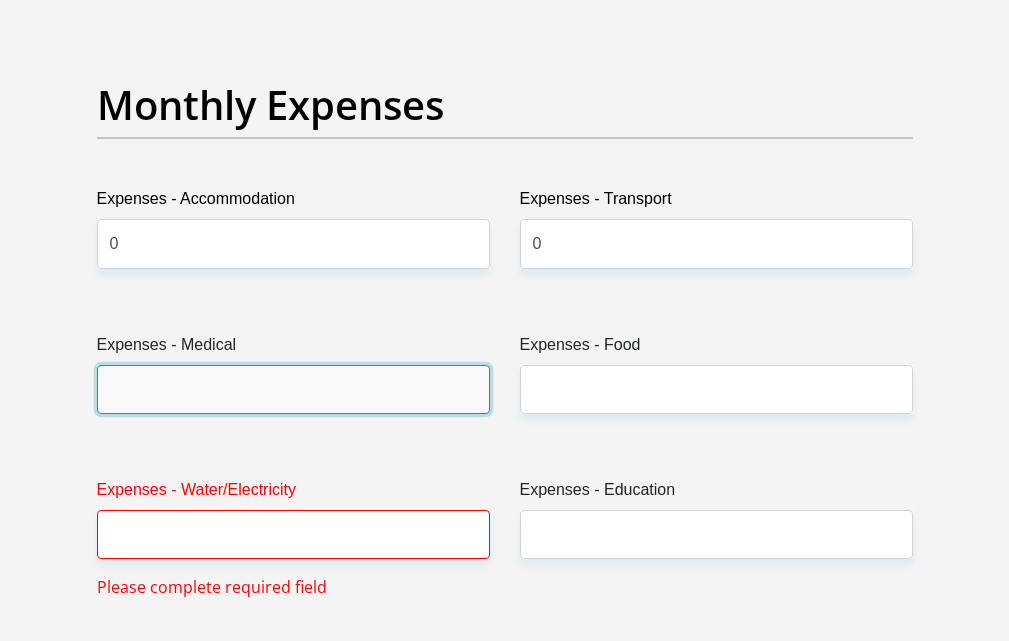 click on "Expenses - Medical" at bounding box center (293, 389) 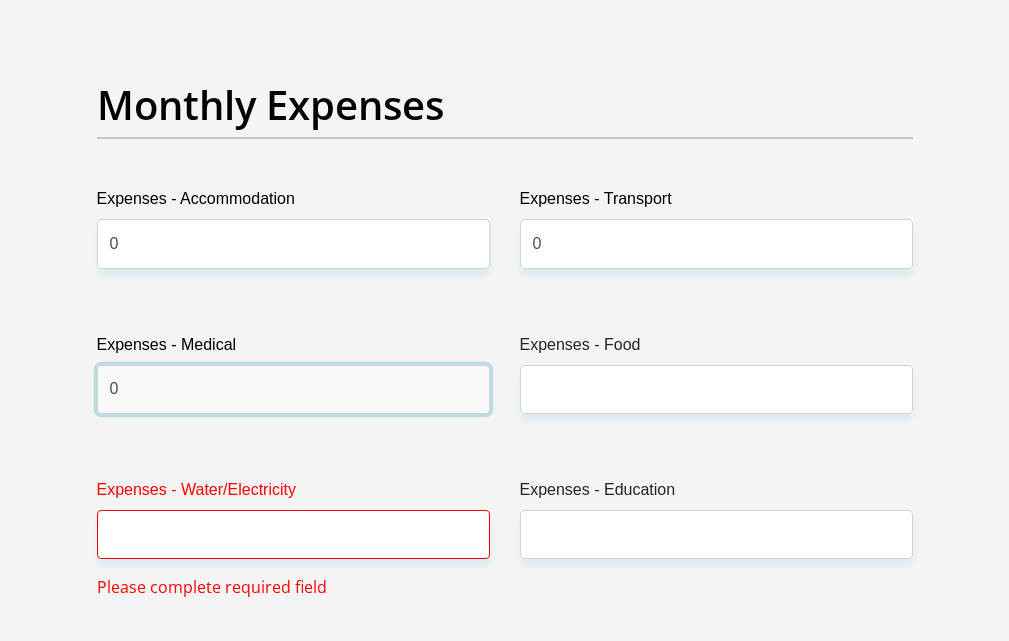 type on "0" 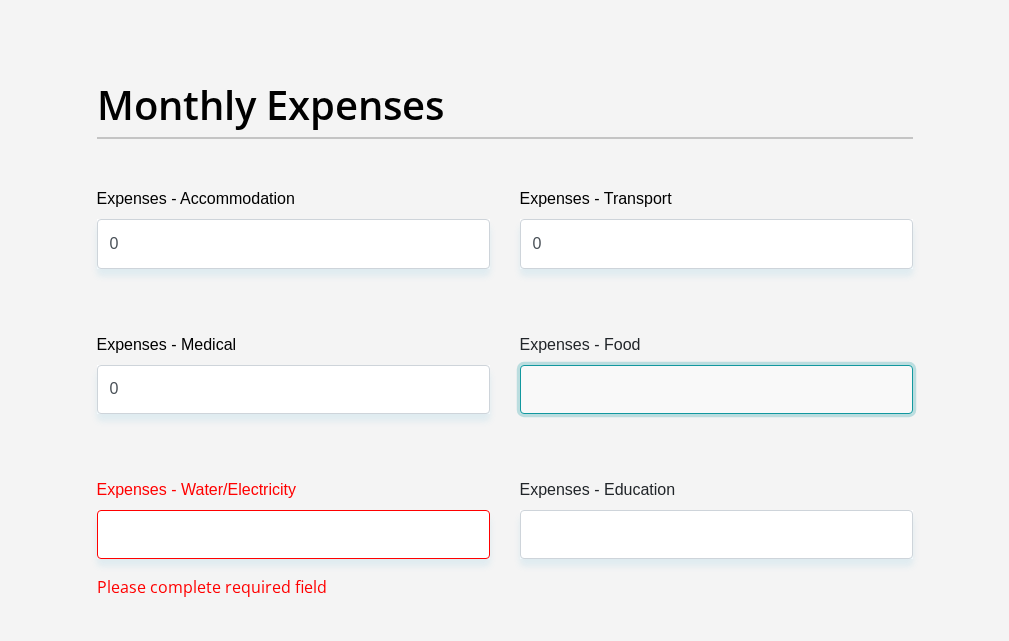 click on "Expenses - Food" at bounding box center [716, 389] 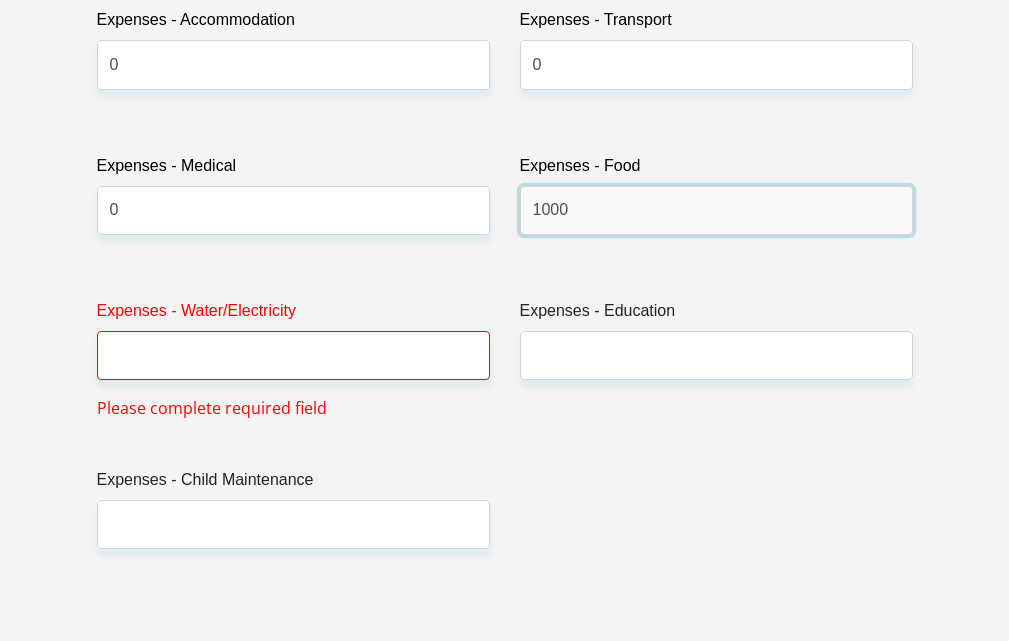 scroll, scrollTop: 3100, scrollLeft: 0, axis: vertical 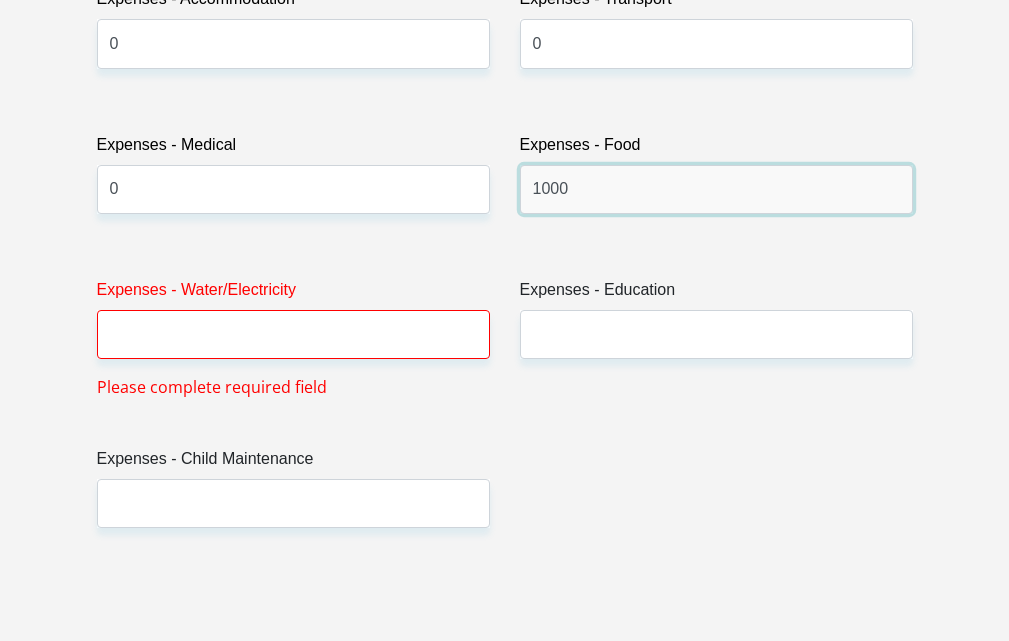 type on "1000" 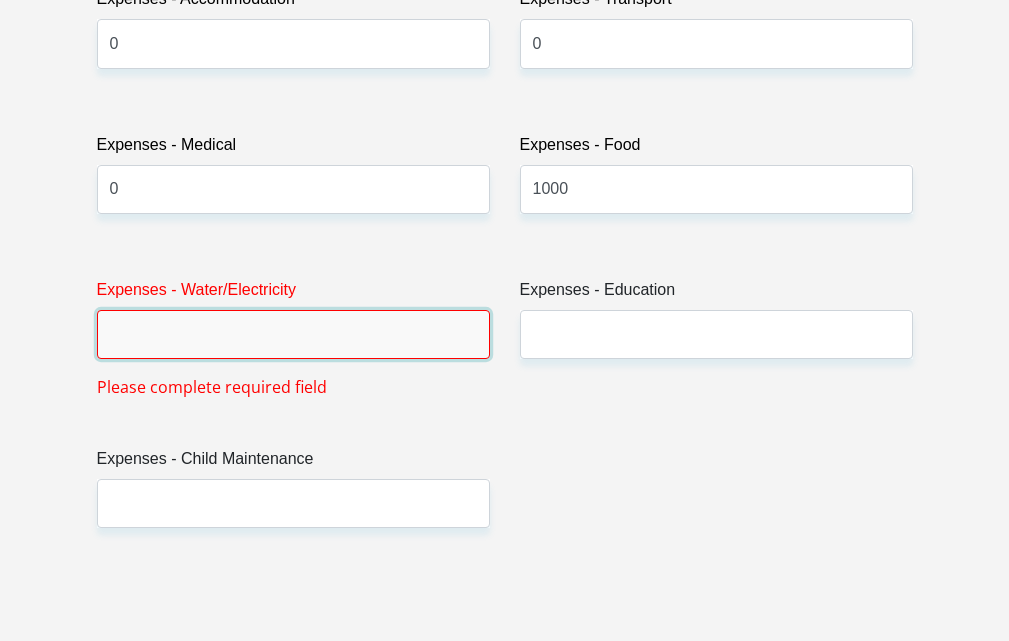 click on "Expenses - Water/Electricity" at bounding box center [293, 334] 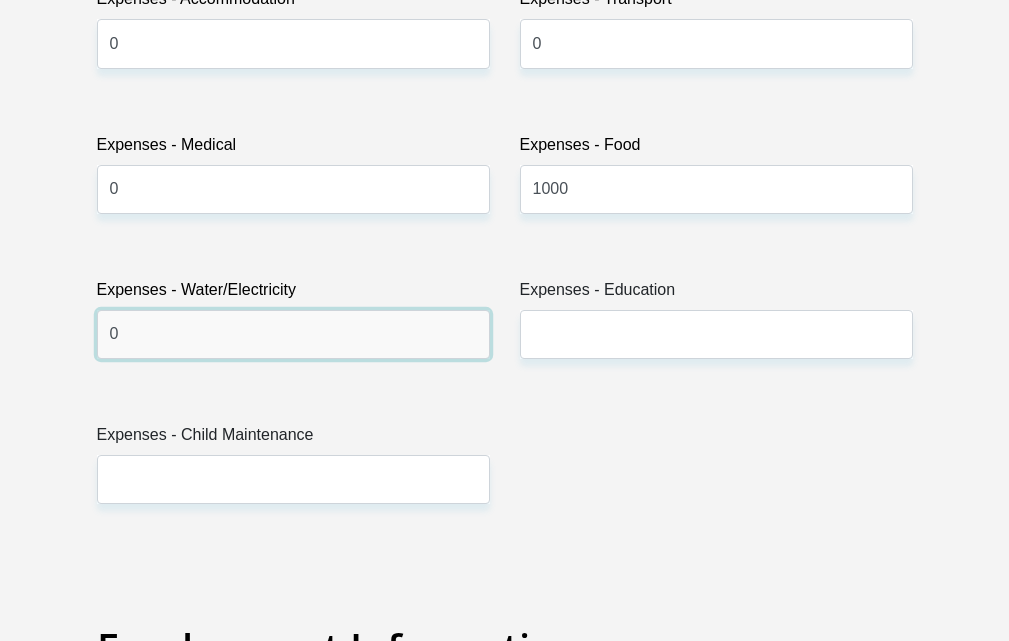 type on "0" 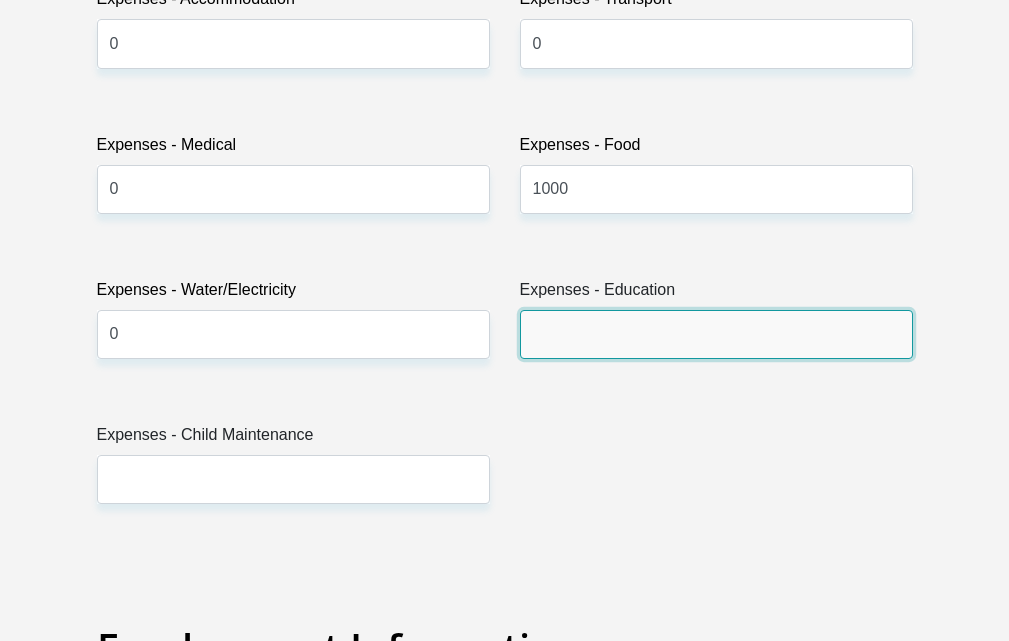 click on "Expenses - Education" at bounding box center (716, 334) 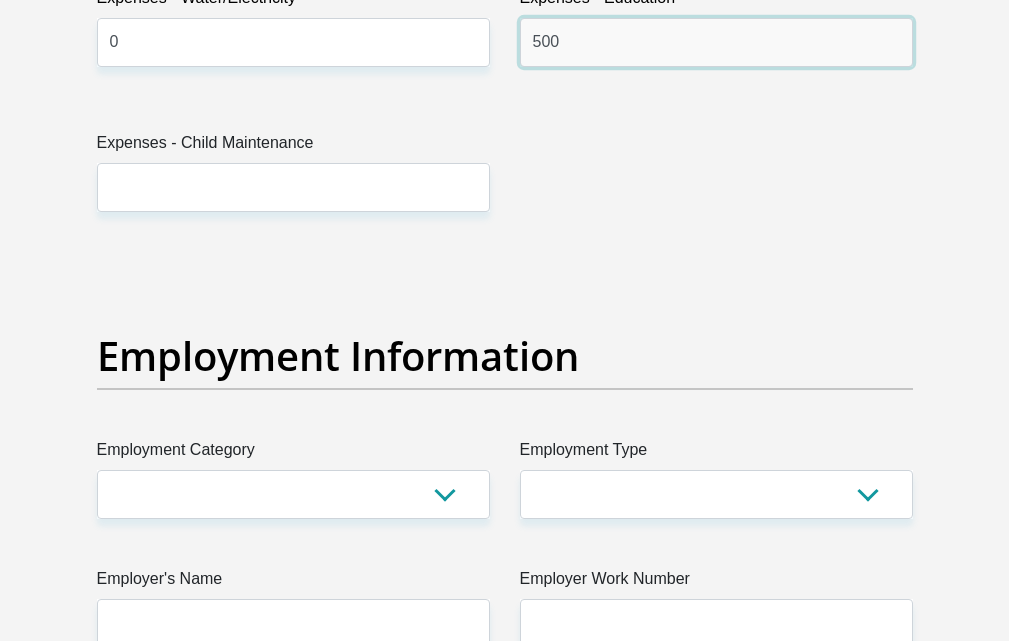 scroll, scrollTop: 3400, scrollLeft: 0, axis: vertical 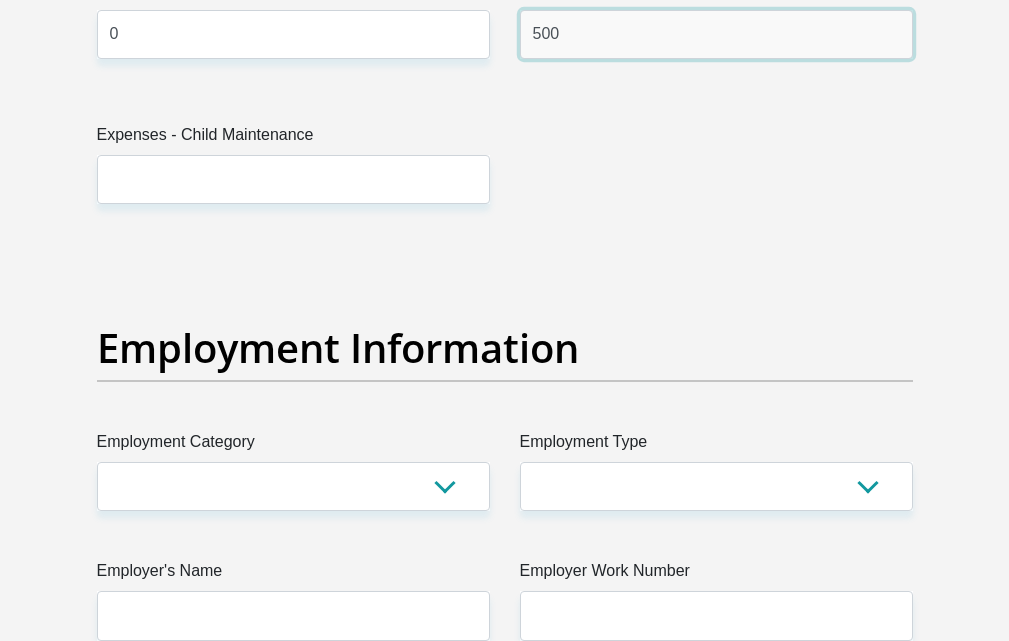 type on "500" 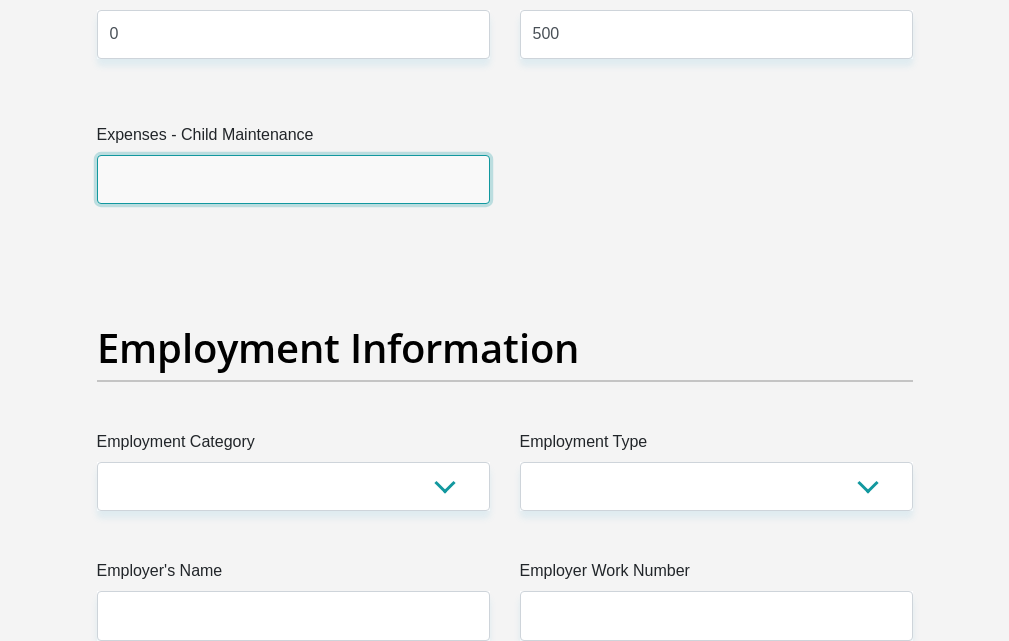 click on "Expenses - Child Maintenance" at bounding box center (293, 179) 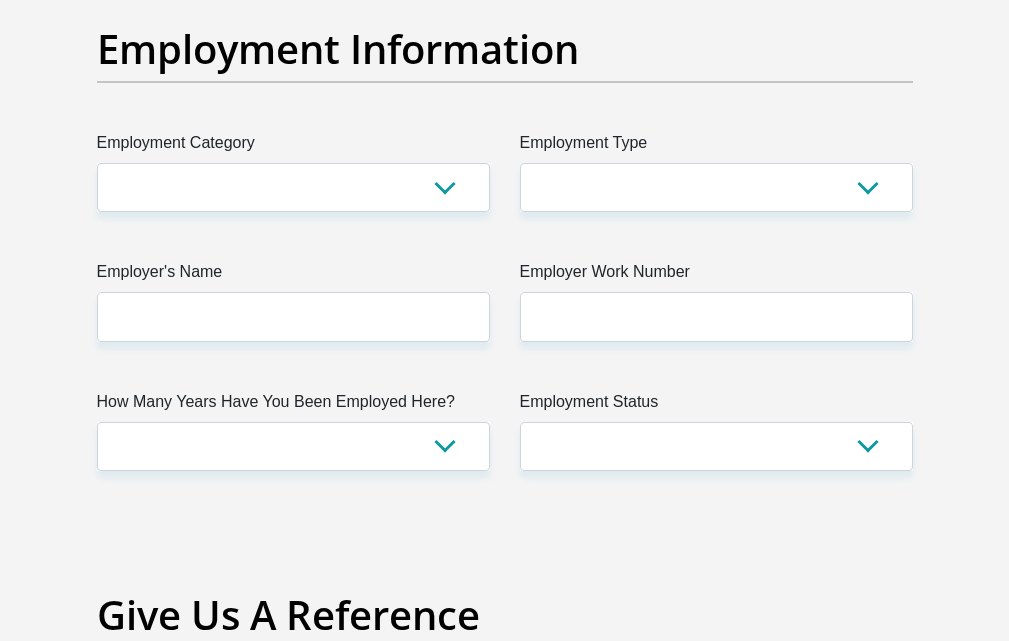 scroll, scrollTop: 3700, scrollLeft: 0, axis: vertical 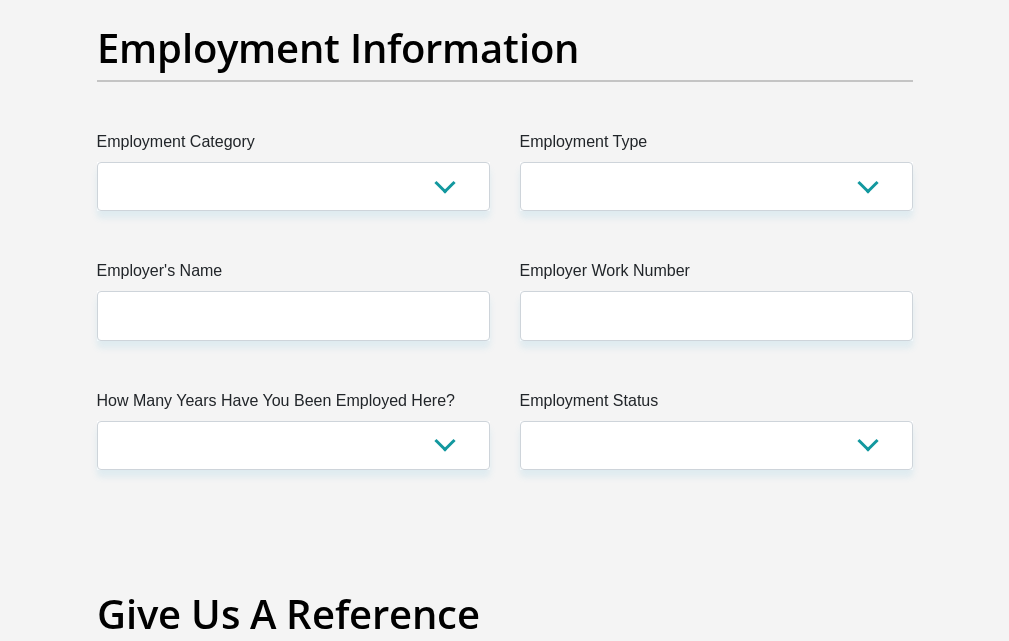 type on "0" 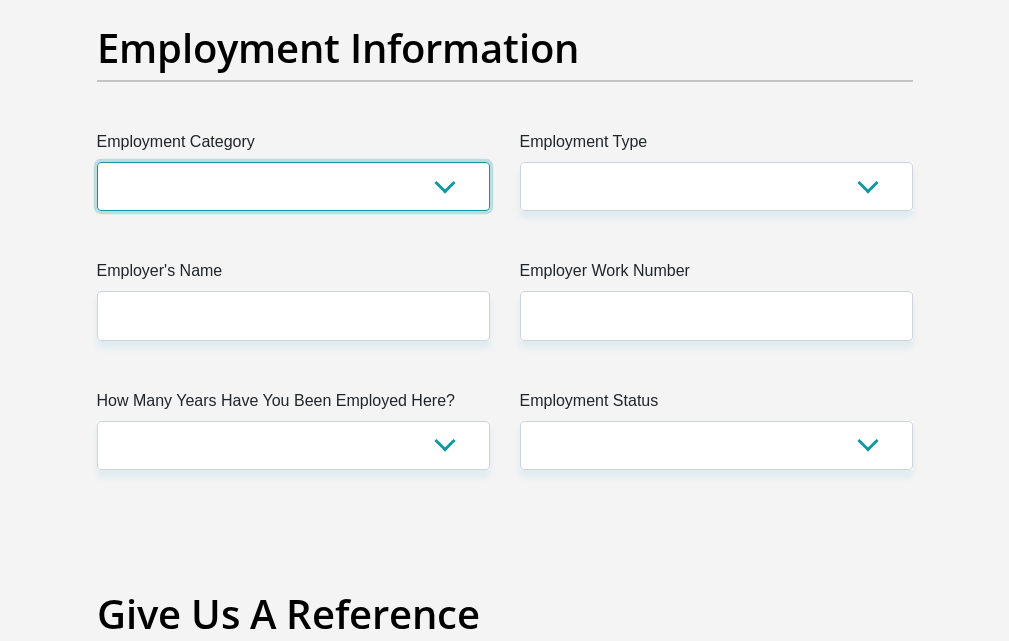 click on "AGRICULTURE
ALCOHOL & TOBACCO
CONSTRUCTION MATERIALS
METALLURGY
EQUIPMENT FOR RENEWABLE ENERGY
SPECIALIZED CONTRACTORS
CAR
GAMING (INCL. INTERNET
OTHER WHOLESALE
UNLICENSED PHARMACEUTICALS
CURRENCY EXCHANGE HOUSES
OTHER FINANCIAL INSTITUTIONS & INSURANCE
REAL ESTATE AGENTS
OIL & GAS
OTHER MATERIALS (E.G. IRON ORE)
PRECIOUS STONES & PRECIOUS METALS
POLITICAL ORGANIZATIONS
RELIGIOUS ORGANIZATIONS(NOT SECTS)
ACTI. HAVING BUSINESS DEAL WITH PUBLIC ADMINISTRATION
LAUNDROMATS" at bounding box center [293, 186] 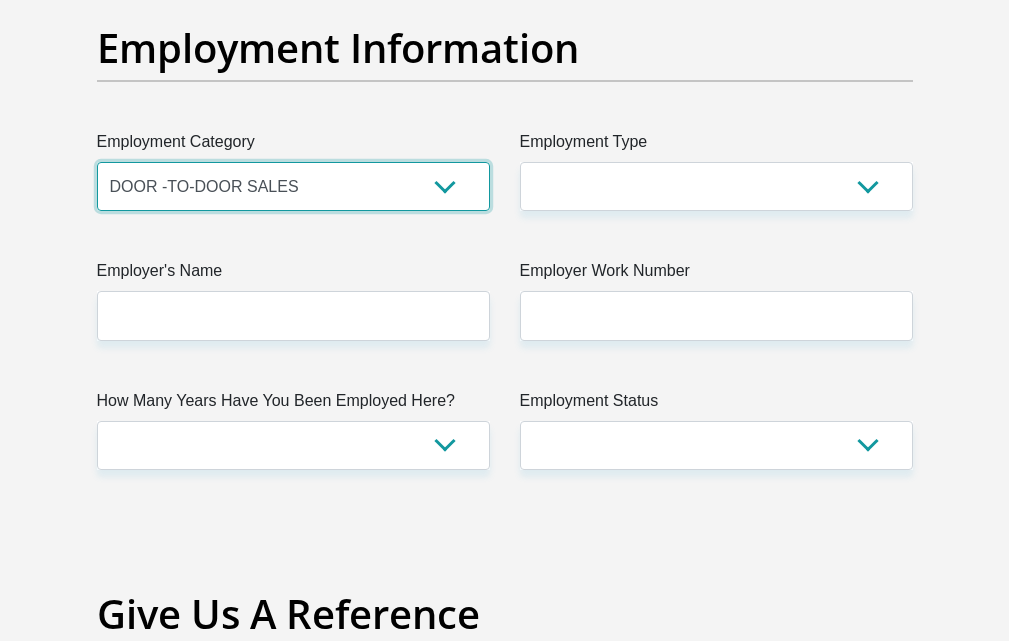 click on "AGRICULTURE
ALCOHOL & TOBACCO
CONSTRUCTION MATERIALS
METALLURGY
EQUIPMENT FOR RENEWABLE ENERGY
SPECIALIZED CONTRACTORS
CAR
GAMING (INCL. INTERNET
OTHER WHOLESALE
UNLICENSED PHARMACEUTICALS
CURRENCY EXCHANGE HOUSES
OTHER FINANCIAL INSTITUTIONS & INSURANCE
REAL ESTATE AGENTS
OIL & GAS
OTHER MATERIALS (E.G. IRON ORE)
PRECIOUS STONES & PRECIOUS METALS
POLITICAL ORGANIZATIONS
RELIGIOUS ORGANIZATIONS(NOT SECTS)
ACTI. HAVING BUSINESS DEAL WITH PUBLIC ADMINISTRATION
LAUNDROMATS" at bounding box center (293, 186) 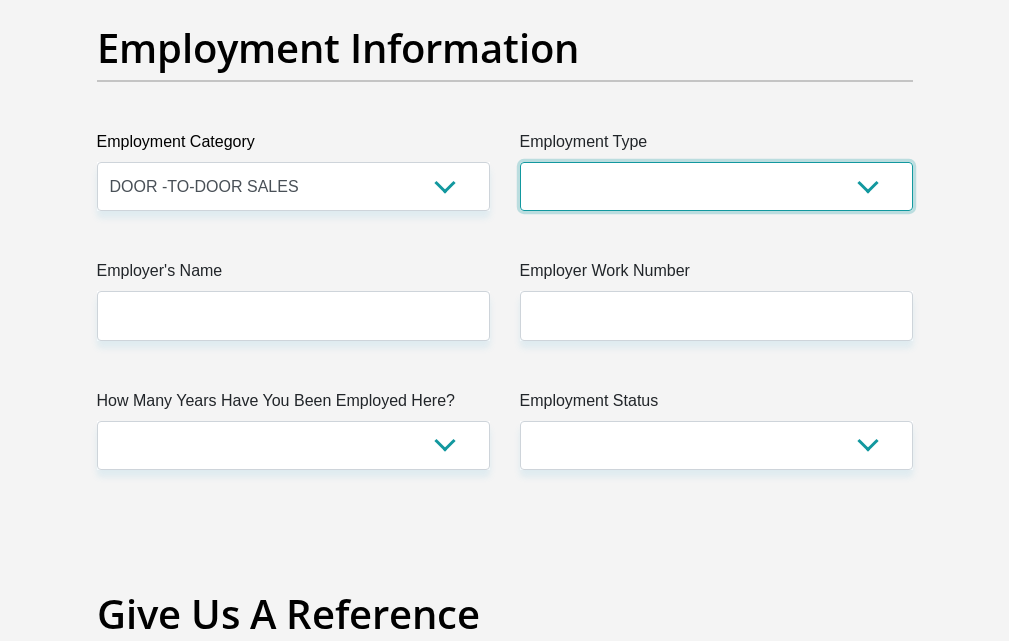 click on "College/Lecturer
Craft Seller
Creative
Driver
Executive
Farmer
Forces - Non Commissioned
Forces - Officer
Hawker
Housewife
Labourer
Licenced Professional
Manager
Miner
Non Licenced Professional
Office Staff/Clerk
Outside Worker
Pensioner
Permanent Teacher
Production/Manufacturing
Sales
Self-Employed
Semi-Professional Worker
Service Industry  Social Worker  Student" at bounding box center [716, 186] 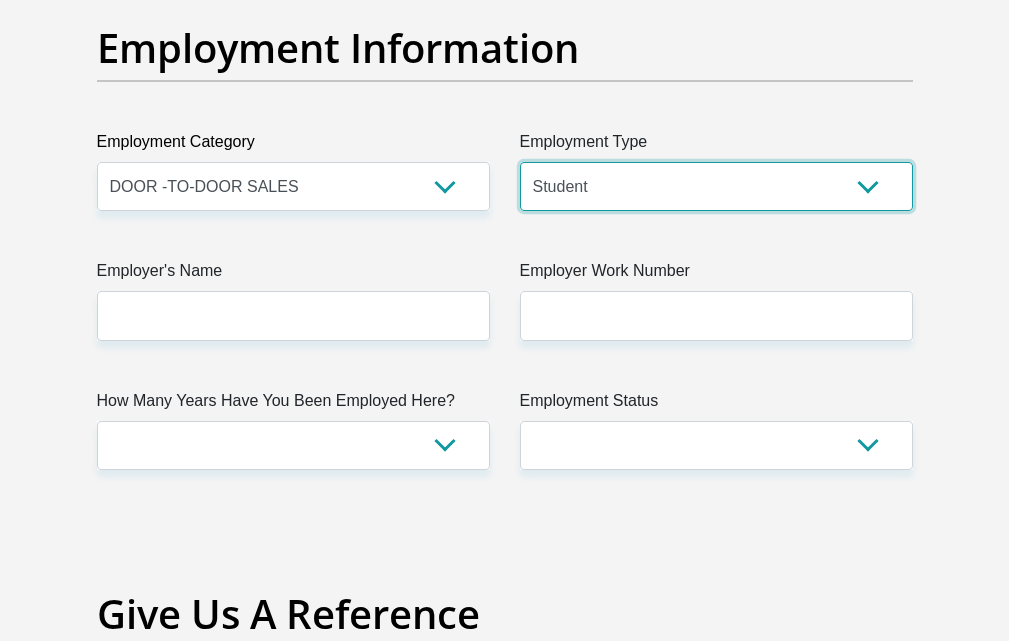 click on "College/Lecturer
Craft Seller
Creative
Driver
Executive
Farmer
Forces - Non Commissioned
Forces - Officer
Hawker
Housewife
Labourer
Licenced Professional
Manager
Miner
Non Licenced Professional
Office Staff/Clerk
Outside Worker
Pensioner
Permanent Teacher
Production/Manufacturing
Sales
Self-Employed
Semi-Professional Worker
Service Industry  Social Worker  Student" at bounding box center [716, 186] 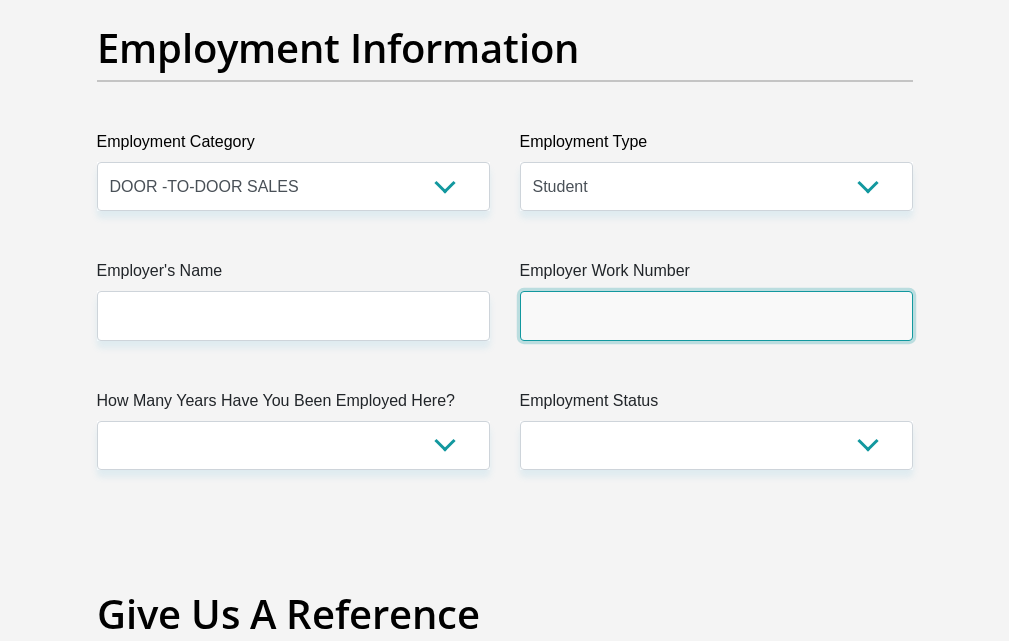 click on "Employer Work Number" at bounding box center (716, 315) 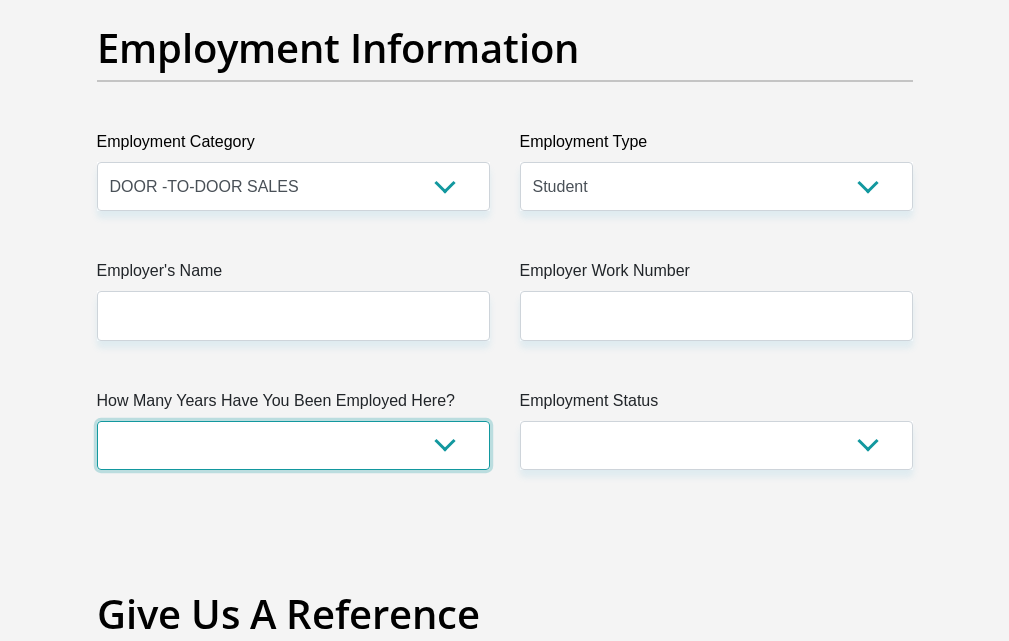 click on "less than 1 year
1-3 years
3-5 years
5+ years" at bounding box center (293, 445) 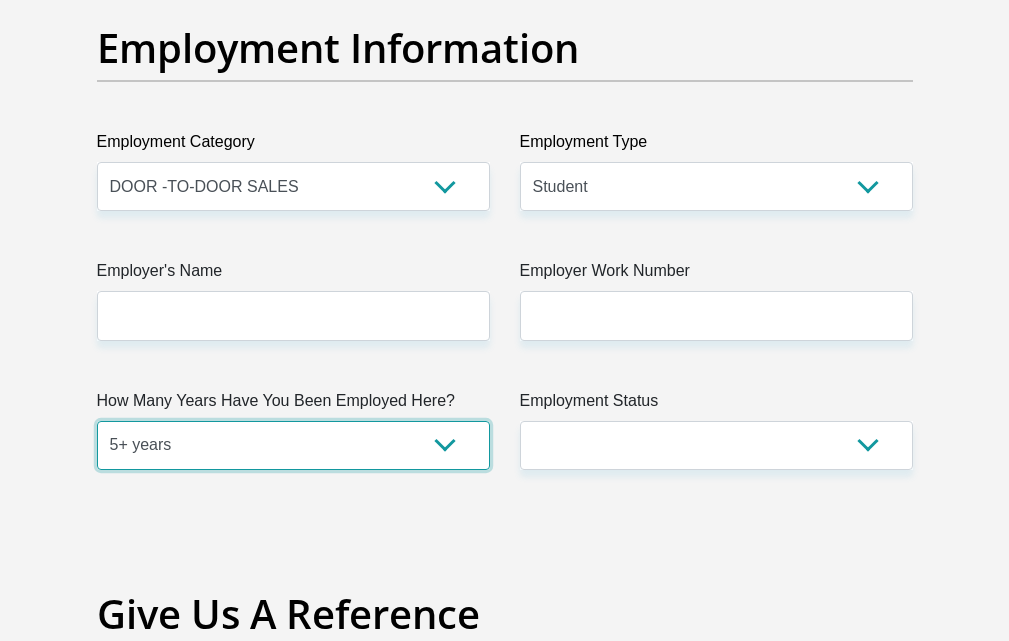 click on "less than 1 year
1-3 years
3-5 years
5+ years" at bounding box center [293, 445] 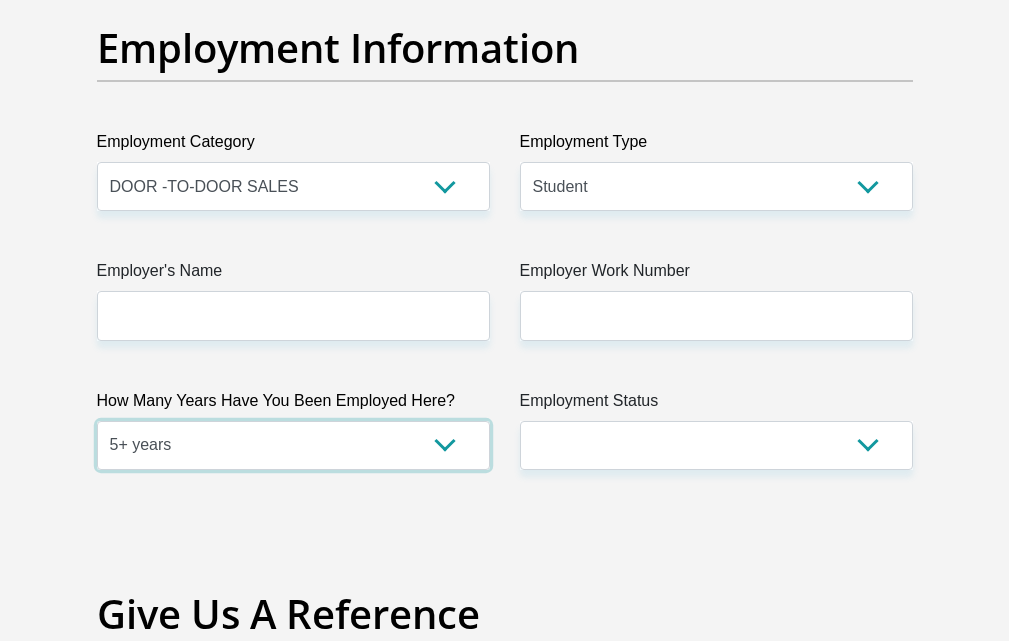 click on "less than 1 year
1-3 years
3-5 years
5+ years" at bounding box center (293, 445) 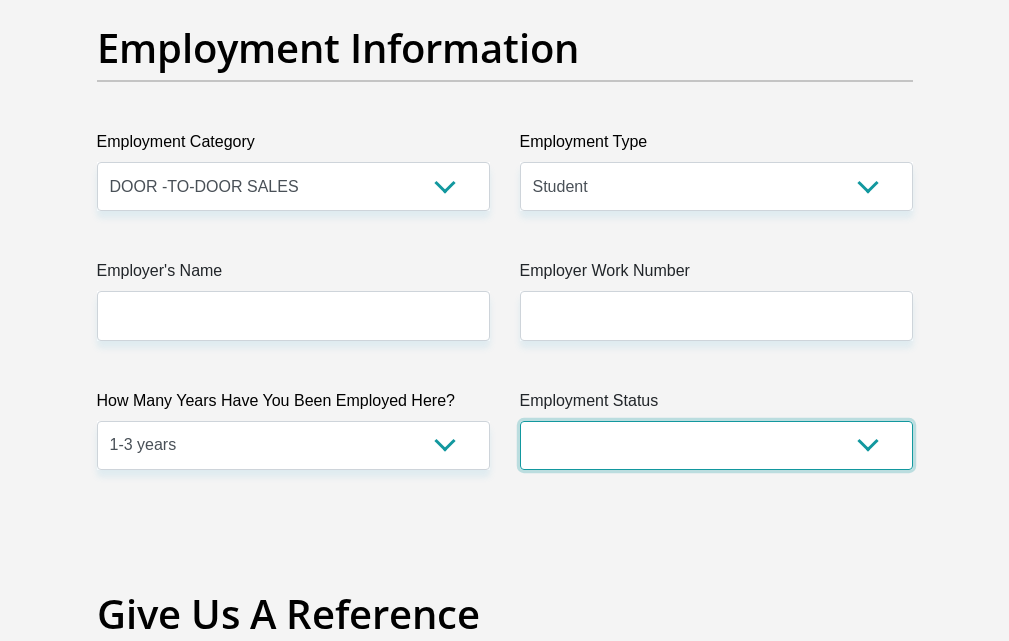 click on "Permanent/Full-time
Part-time/Casual
[DEMOGRAPHIC_DATA] Worker
Self-Employed
Housewife
Retired
Student
Medically Boarded
Disability
Unemployed" at bounding box center (716, 445) 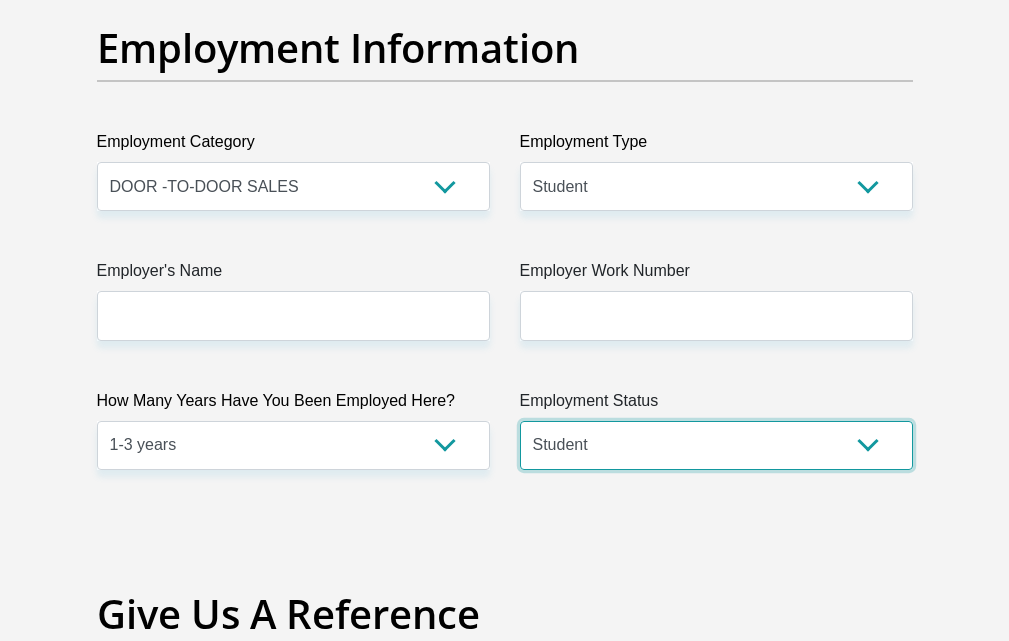 click on "Permanent/Full-time
Part-time/Casual
[DEMOGRAPHIC_DATA] Worker
Self-Employed
Housewife
Retired
Student
Medically Boarded
Disability
Unemployed" at bounding box center (716, 445) 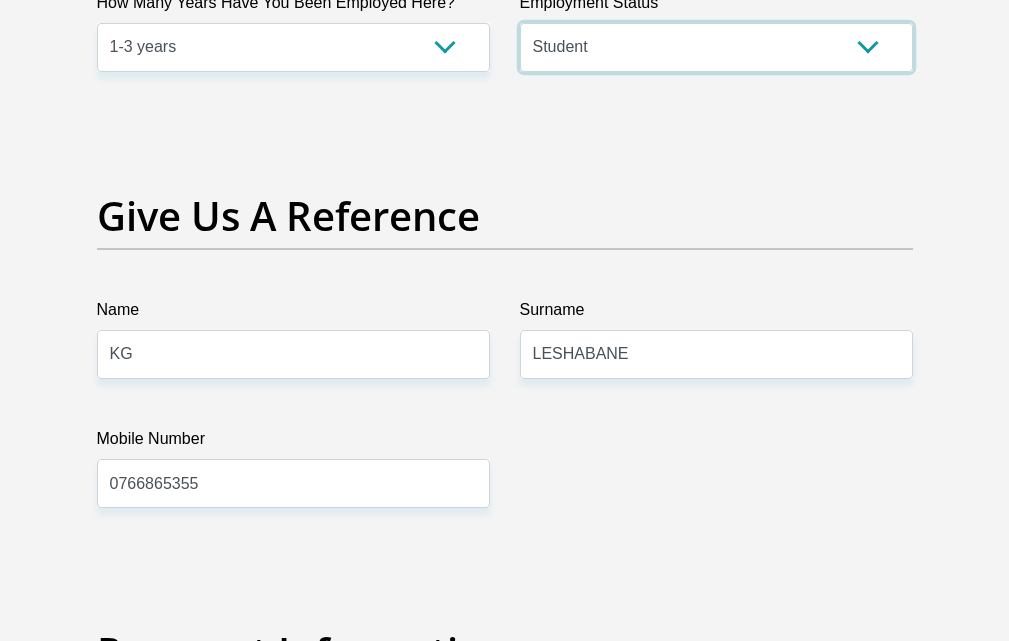 scroll, scrollTop: 4100, scrollLeft: 0, axis: vertical 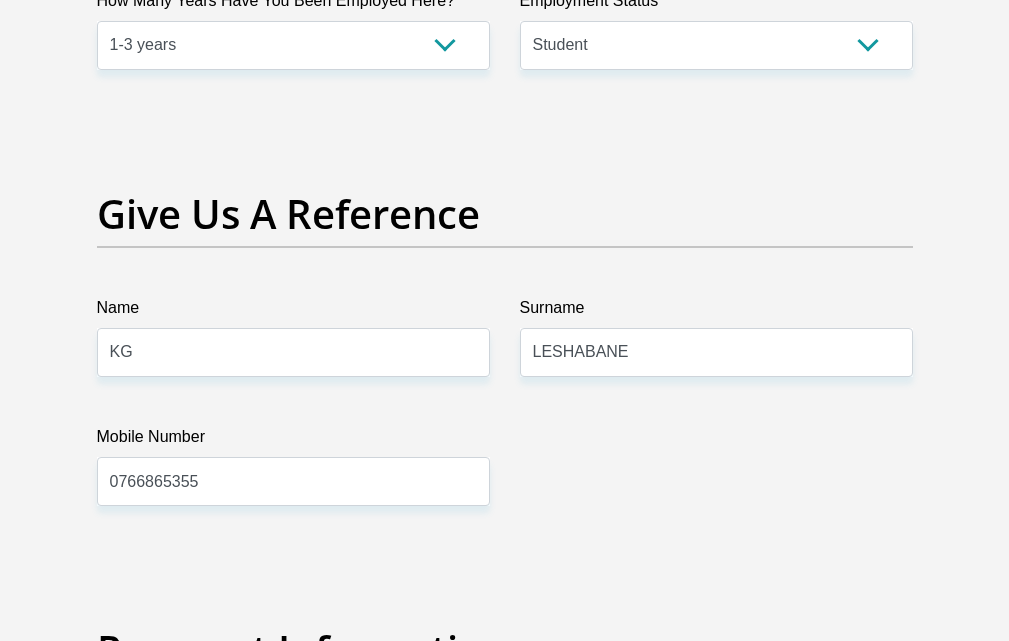 click on "Employment Status" at bounding box center (716, 5) 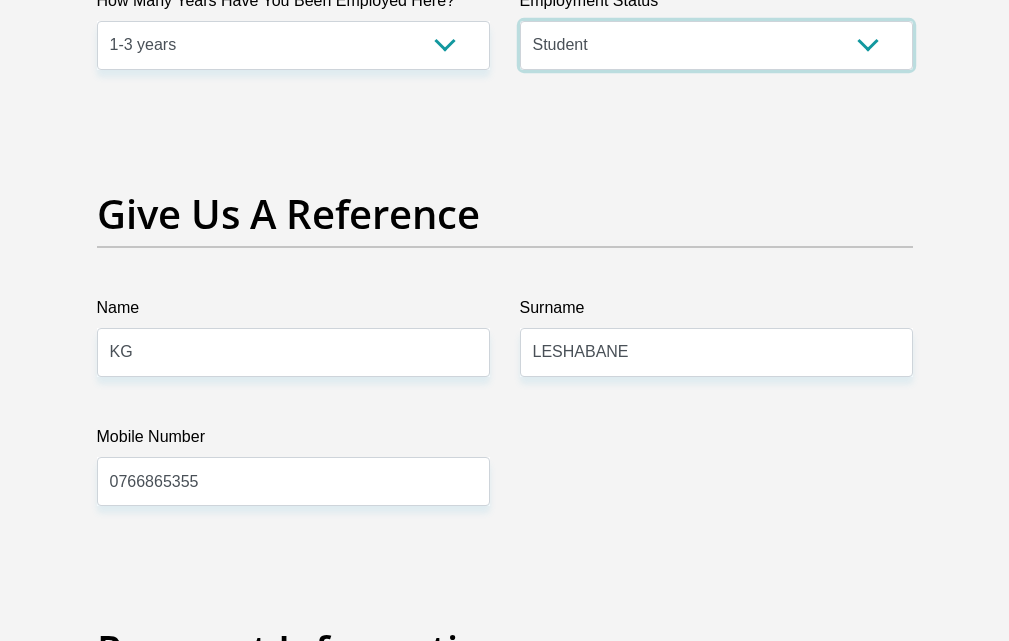 click on "Permanent/Full-time
Part-time/Casual
[DEMOGRAPHIC_DATA] Worker
Self-Employed
Housewife
Retired
Student
Medically Boarded
Disability
Unemployed" at bounding box center [716, 45] 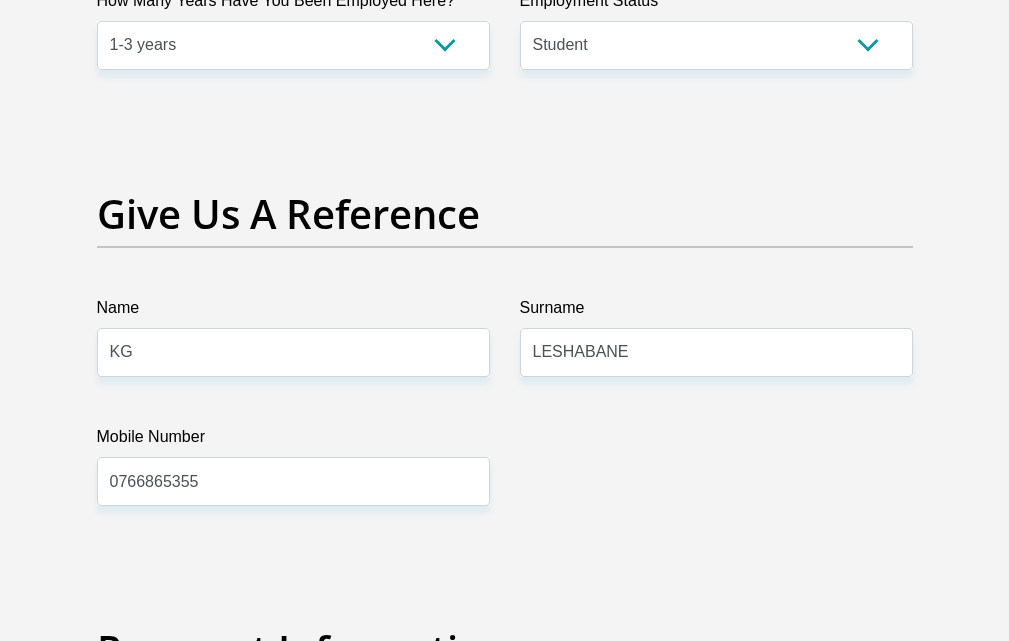 click on "Give Us A Reference" at bounding box center (505, 243) 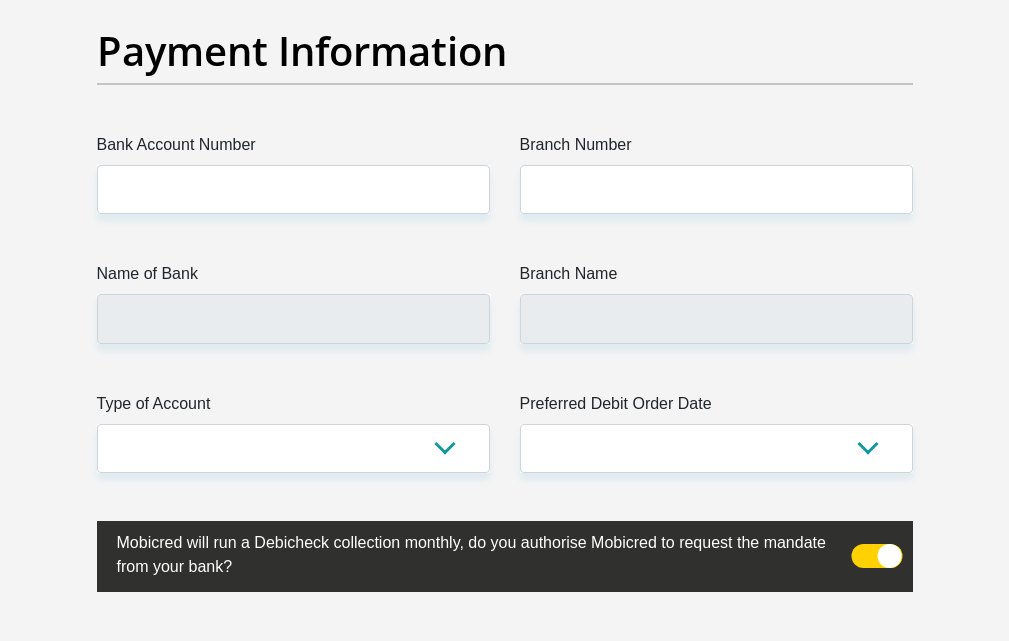 scroll, scrollTop: 4700, scrollLeft: 0, axis: vertical 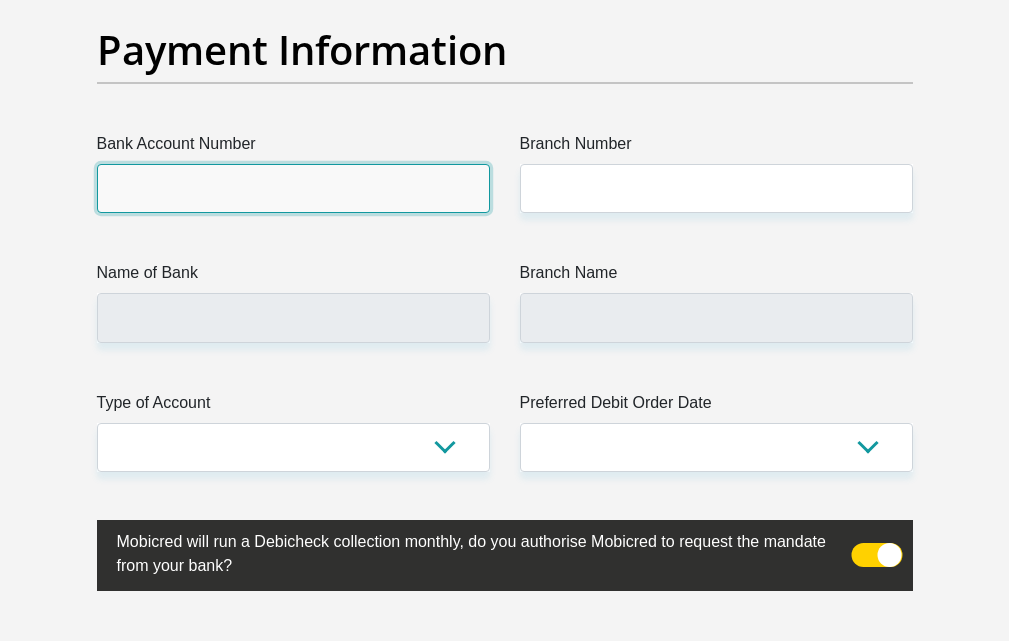 click on "Bank Account Number" at bounding box center [293, 188] 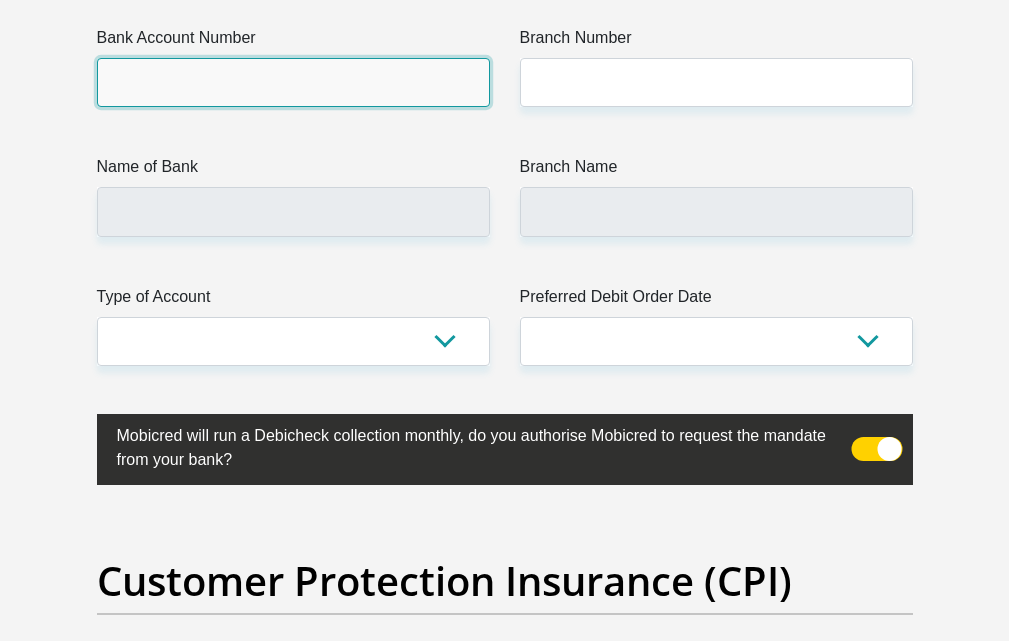 scroll, scrollTop: 4800, scrollLeft: 0, axis: vertical 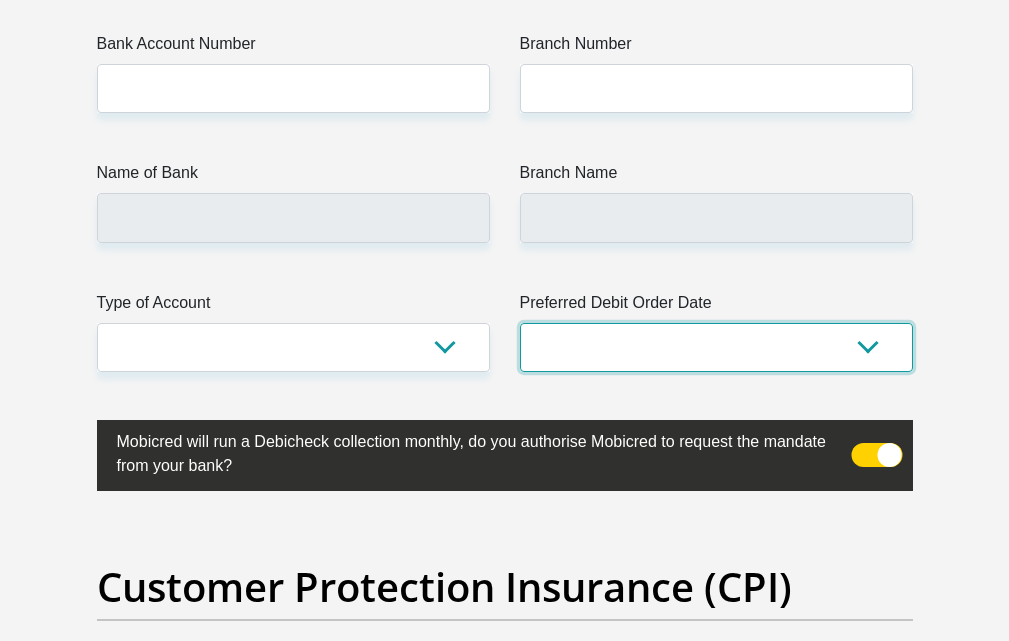 click on "1st
2nd
3rd
4th
5th
7th
18th
19th
20th
21st
22nd
23rd
24th
25th
26th
27th
28th
29th
30th" at bounding box center [716, 347] 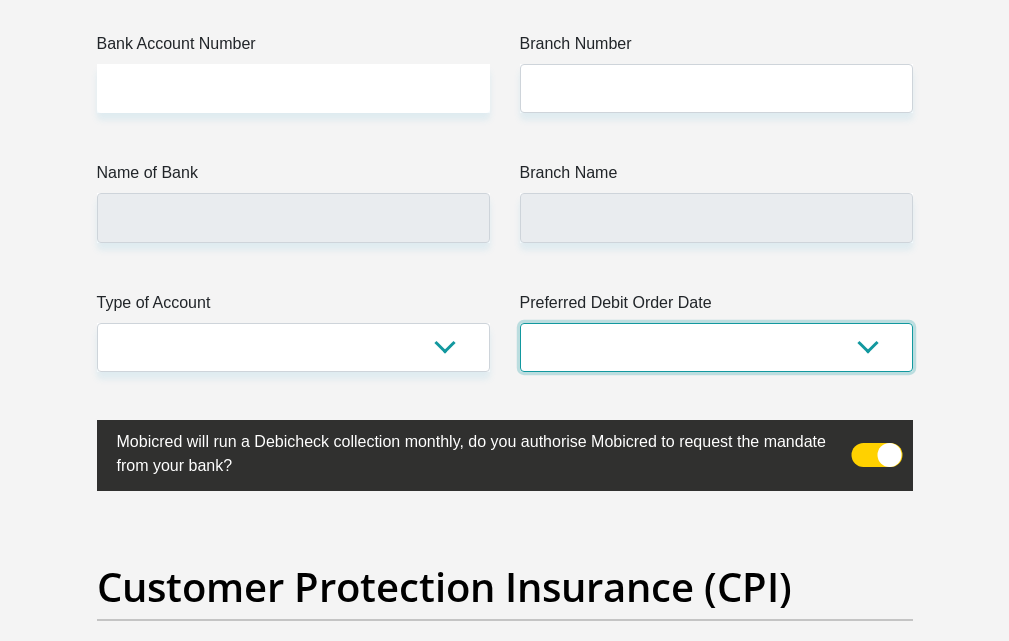 select on "26" 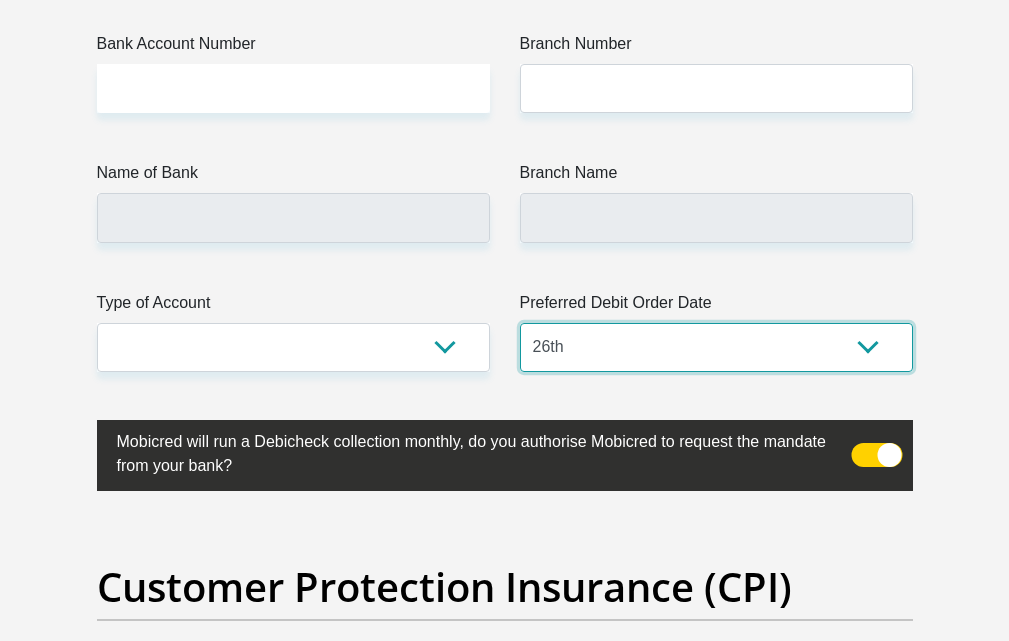 click on "1st
2nd
3rd
4th
5th
7th
18th
19th
20th
21st
22nd
23rd
24th
25th
26th
27th
28th
29th
30th" at bounding box center (716, 347) 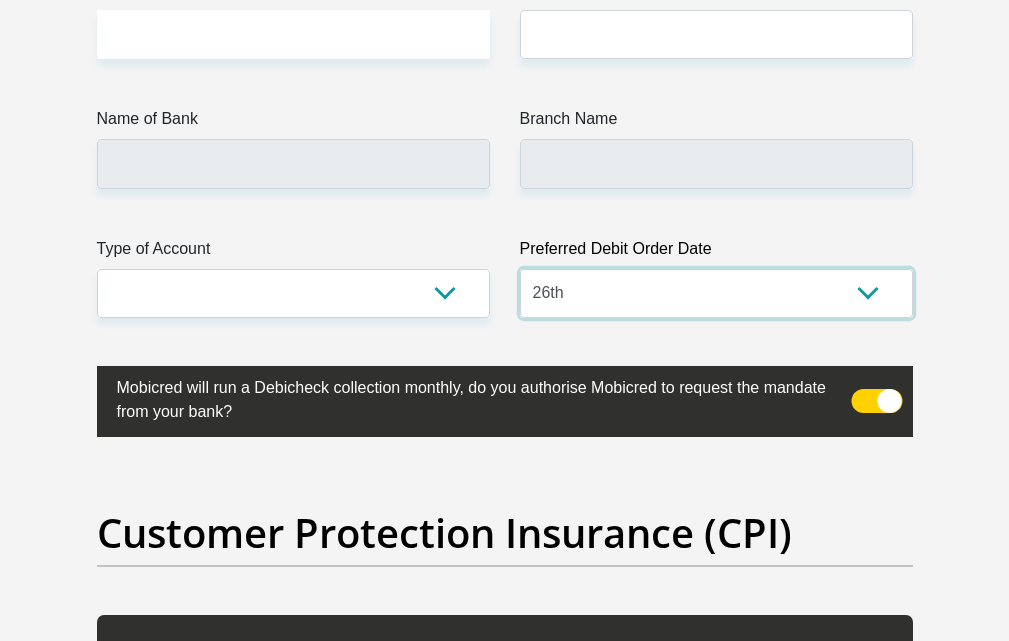 scroll, scrollTop: 4900, scrollLeft: 0, axis: vertical 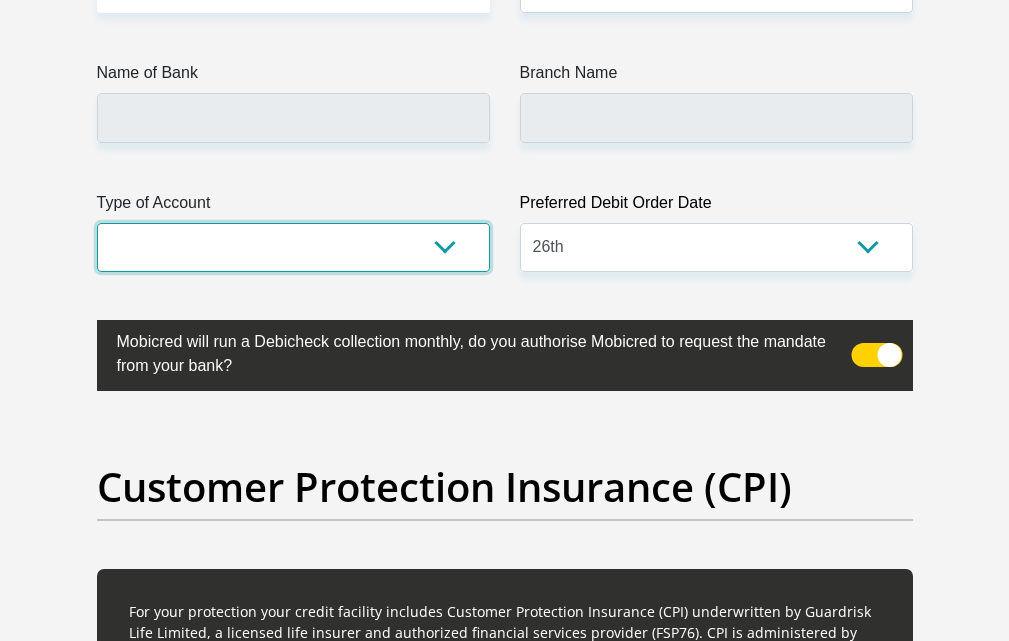 click on "Cheque
Savings" at bounding box center [293, 247] 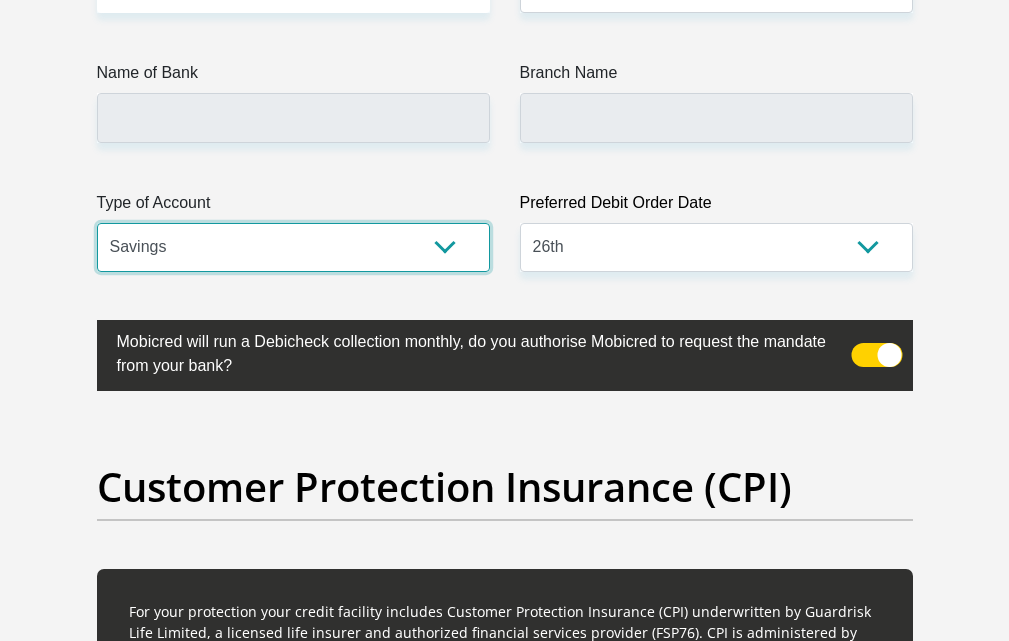 click on "Cheque
Savings" at bounding box center [293, 247] 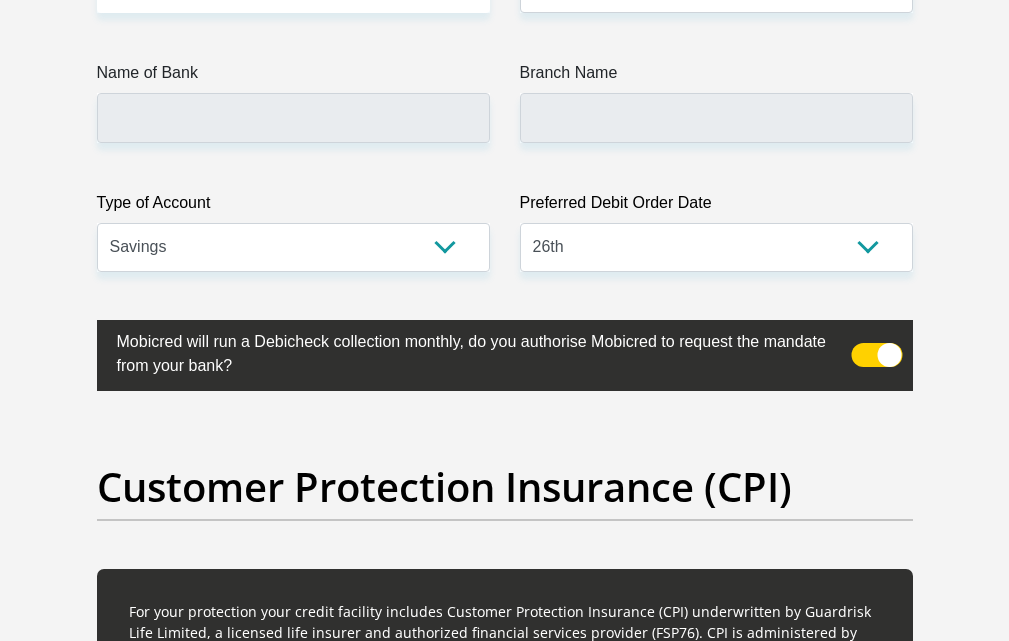 click on "Title
Mr
Ms
Mrs
Dr
[PERSON_NAME]
First Name
Leshabane
Surname
[PERSON_NAME]
ID Number
0211135169087
Please input valid ID number
Race
Black
Coloured
Indian
White
Other
Contact Number
0766865355
Please input valid contact number
Nationality
[GEOGRAPHIC_DATA]
[GEOGRAPHIC_DATA]
[GEOGRAPHIC_DATA]  [GEOGRAPHIC_DATA]  [GEOGRAPHIC_DATA]" at bounding box center [505, -1190] 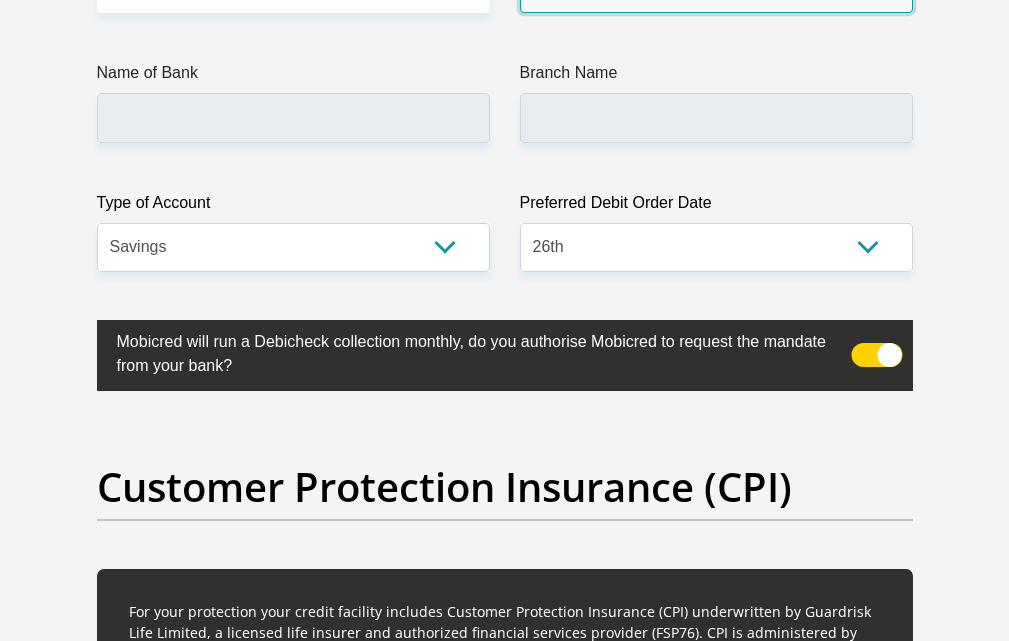 click on "Branch Number" at bounding box center [716, -12] 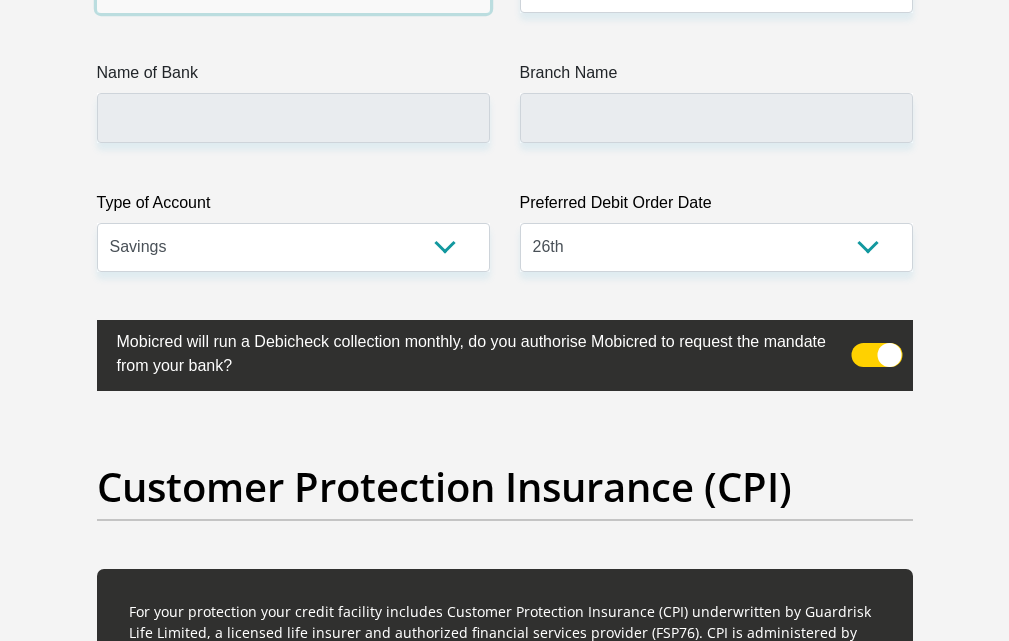 drag, startPoint x: 408, startPoint y: 40, endPoint x: 407, endPoint y: 50, distance: 10.049875 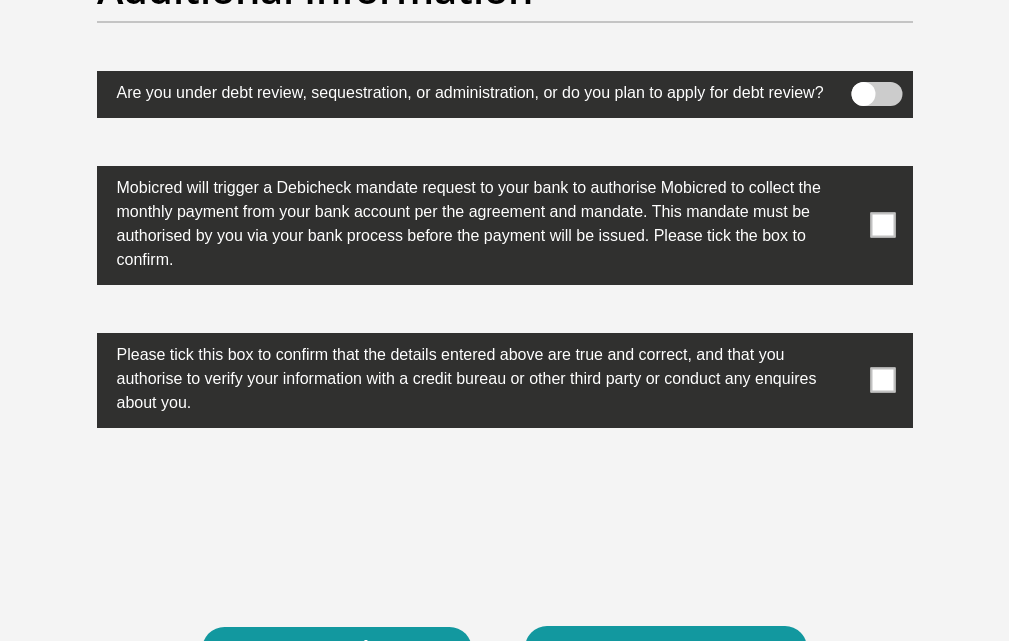 scroll, scrollTop: 6500, scrollLeft: 0, axis: vertical 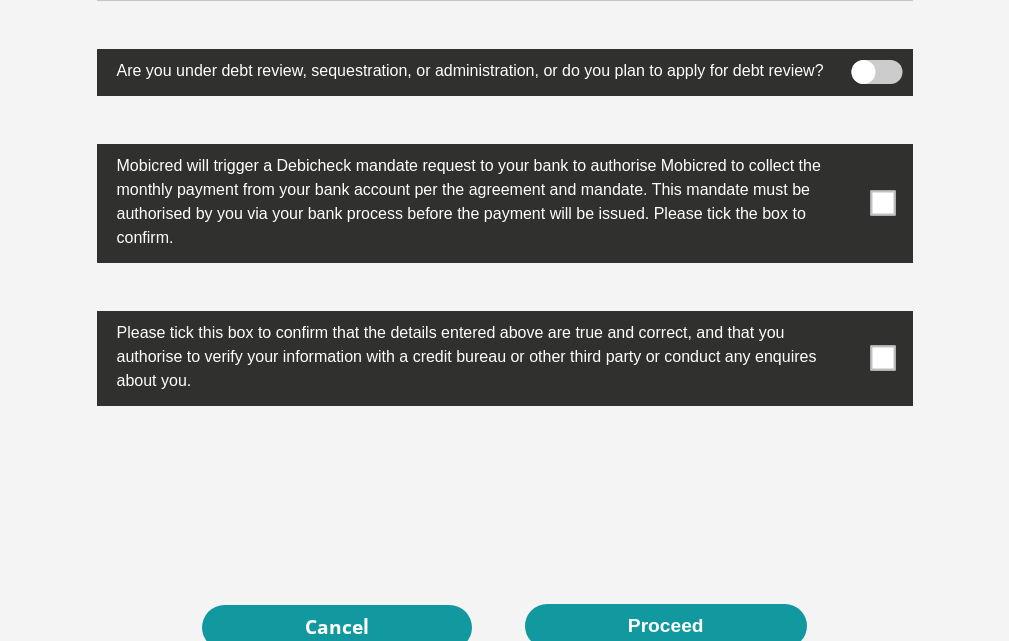 click at bounding box center [876, 72] 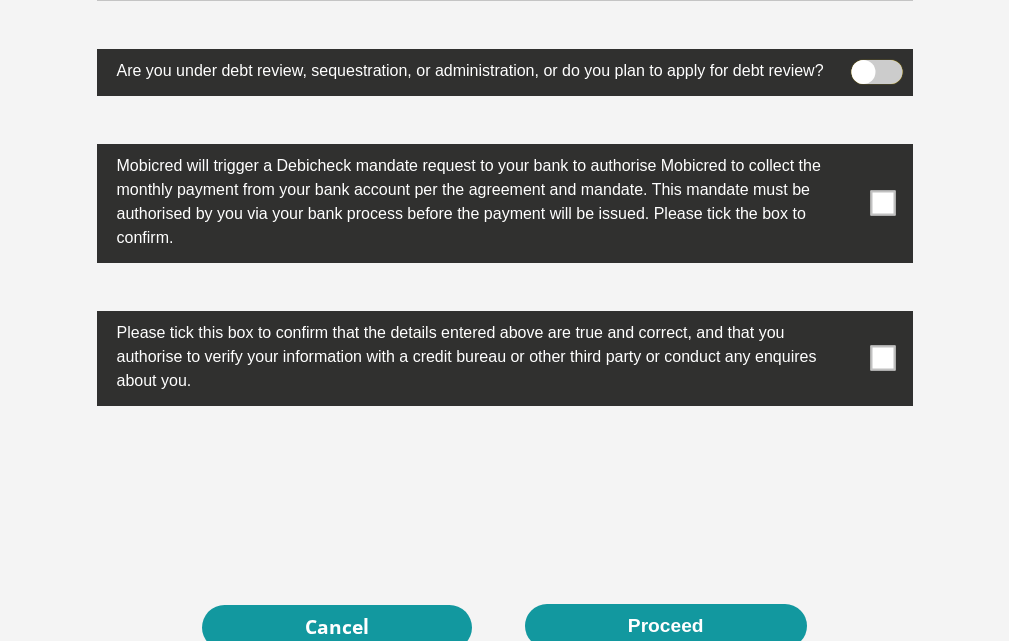 click at bounding box center (872, 66) 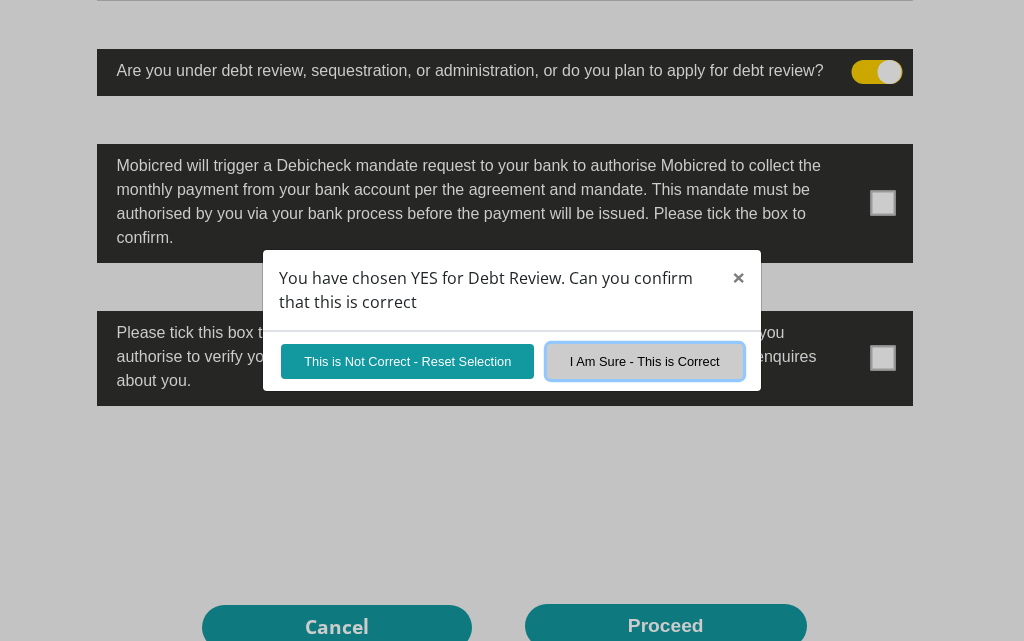 click on "I Am Sure - This is Correct" at bounding box center [645, 361] 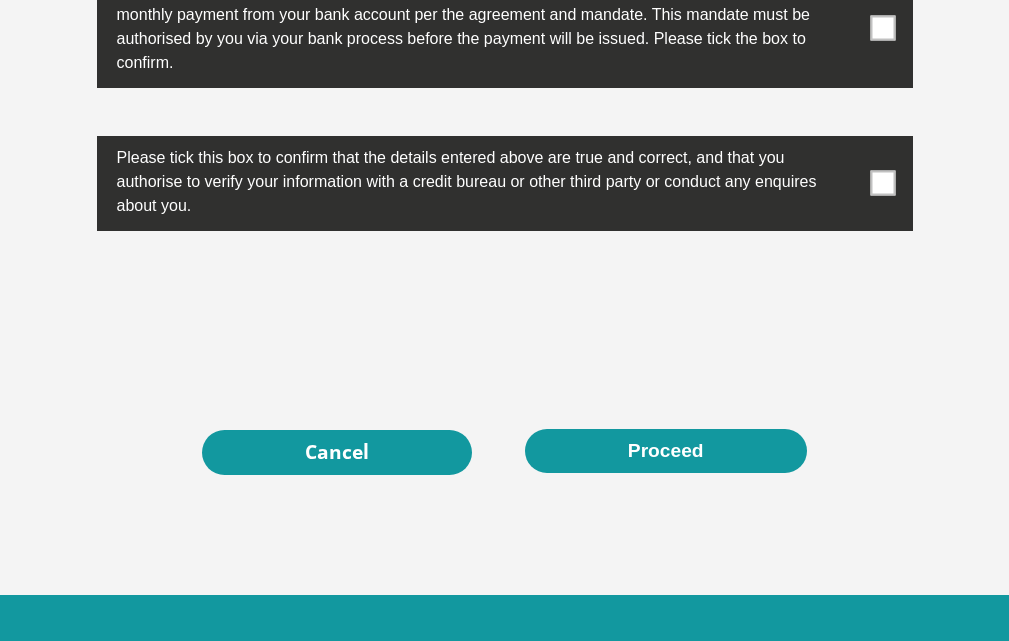 scroll, scrollTop: 6700, scrollLeft: 0, axis: vertical 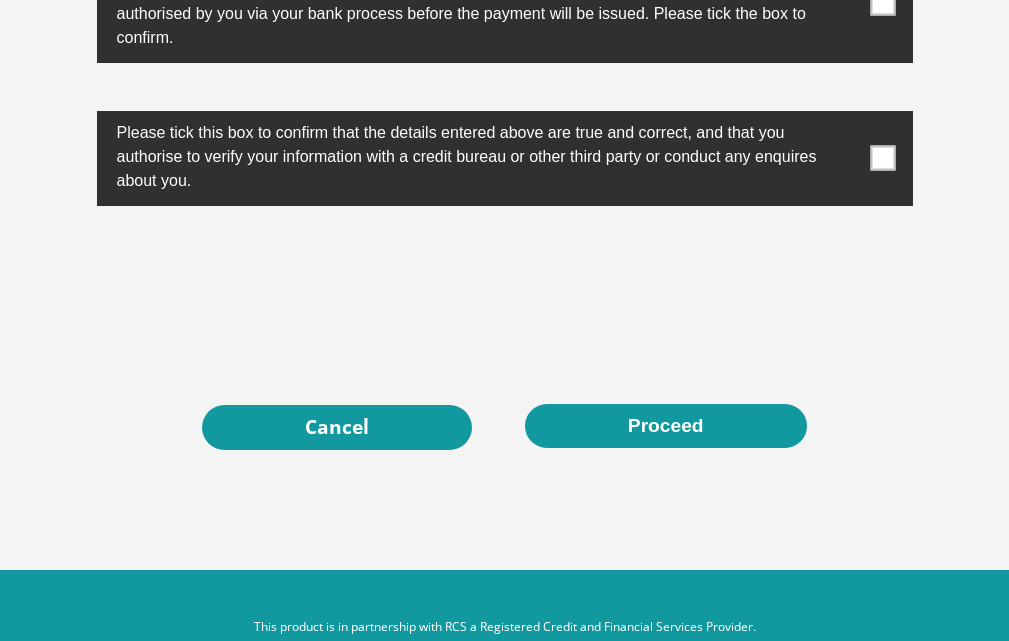 click at bounding box center [505, 158] 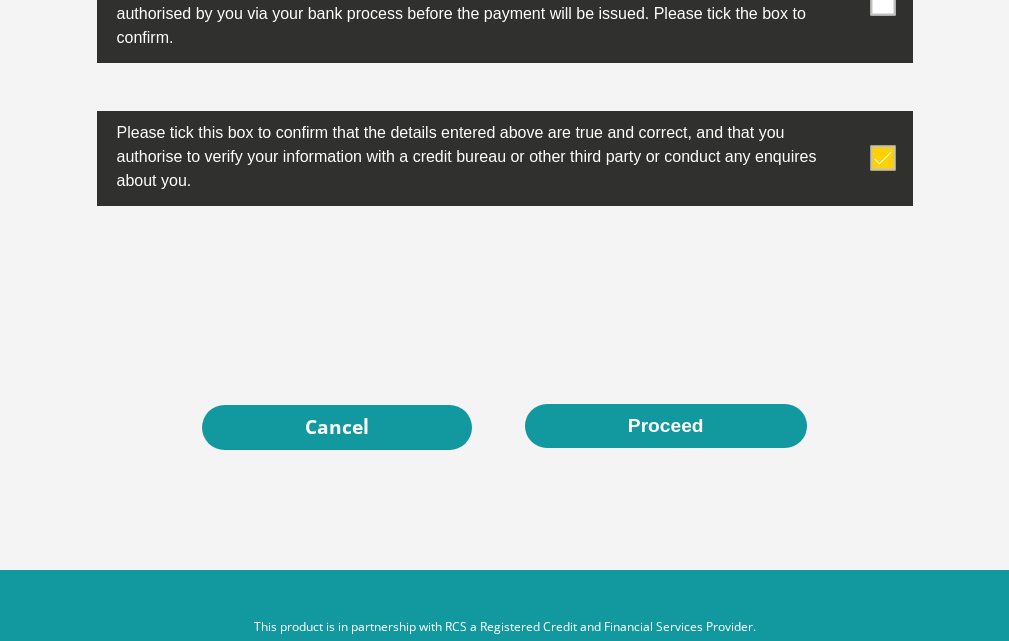 click at bounding box center [882, 3] 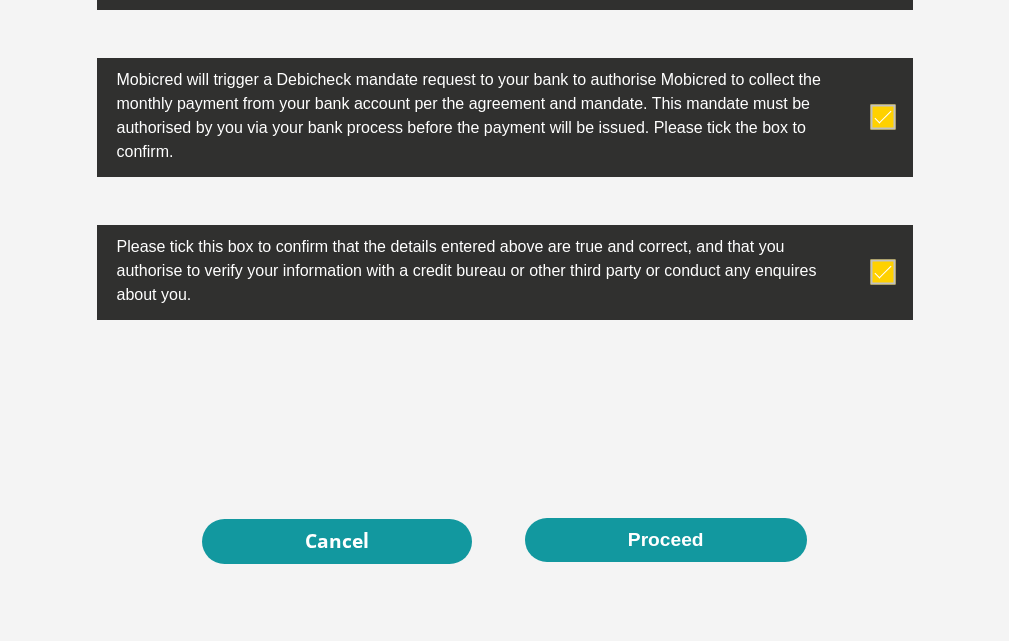 scroll, scrollTop: 6400, scrollLeft: 0, axis: vertical 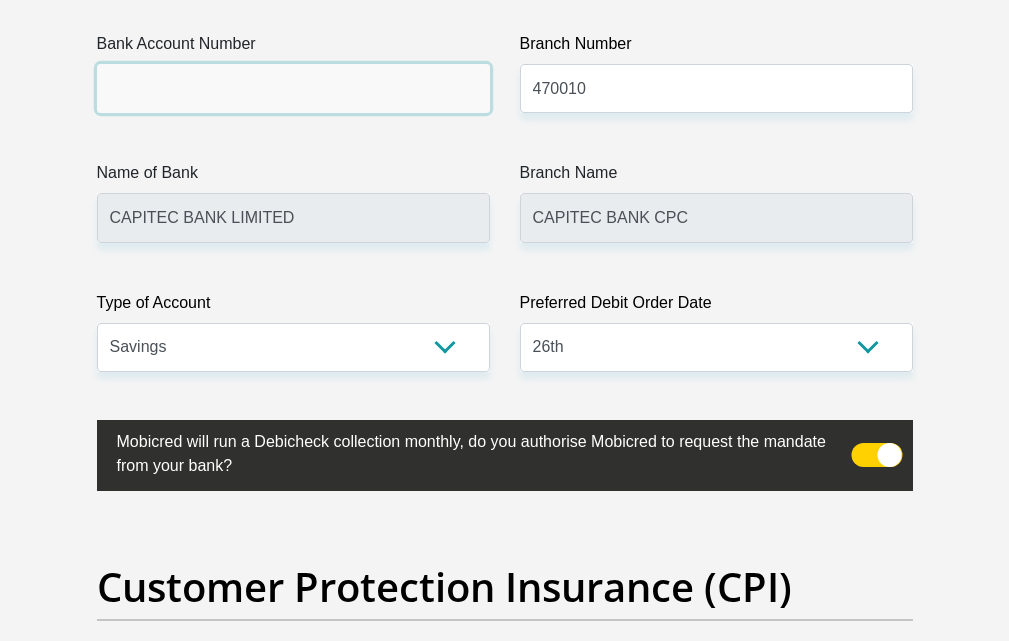 click on "Bank Account Number" at bounding box center (293, 88) 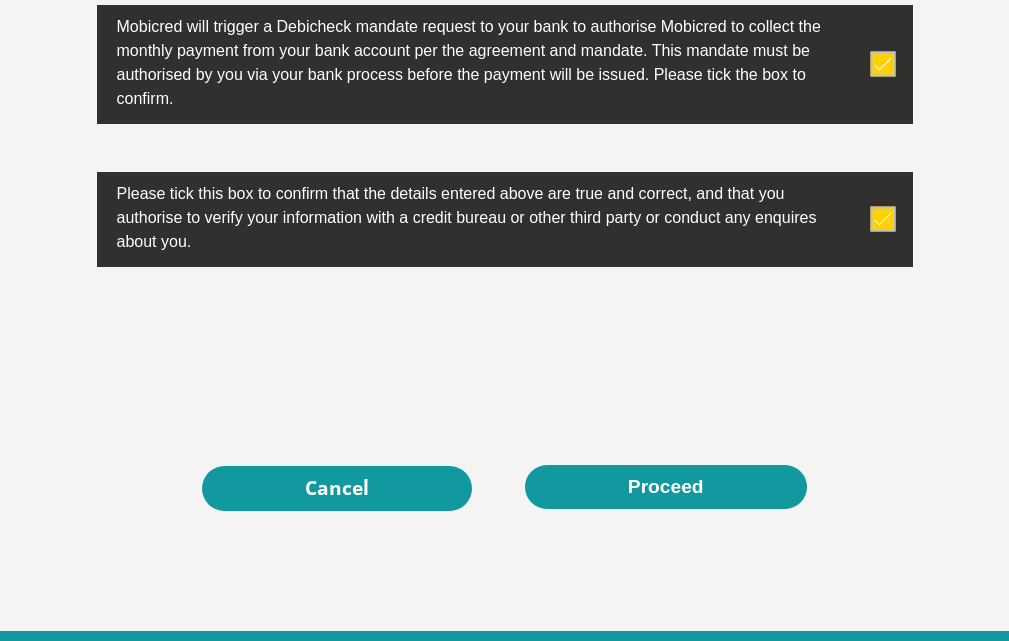 scroll, scrollTop: 6700, scrollLeft: 0, axis: vertical 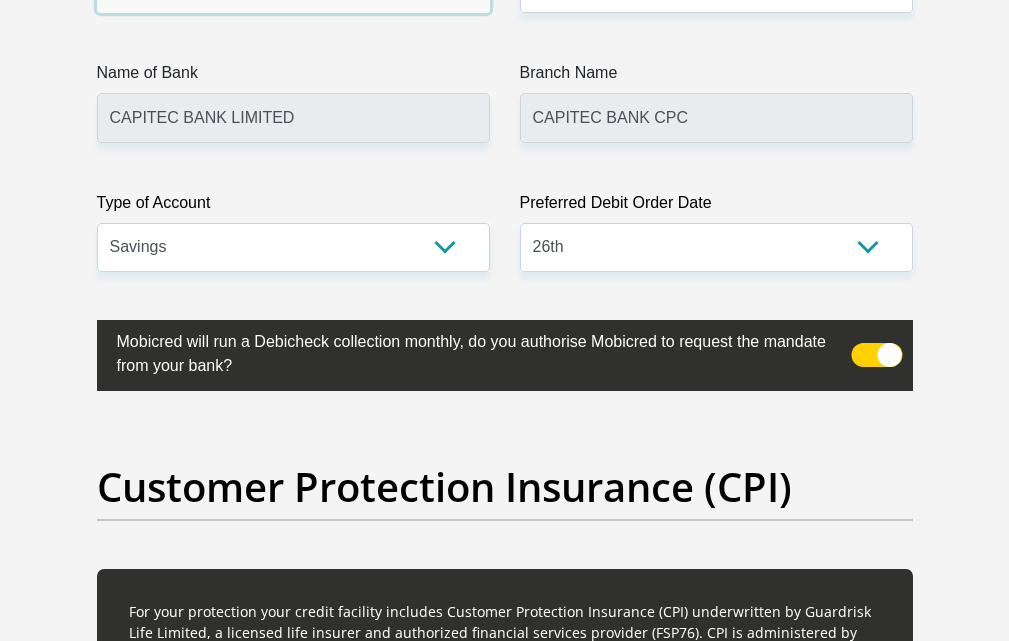 click on "Bank Account Number" at bounding box center (293, -12) 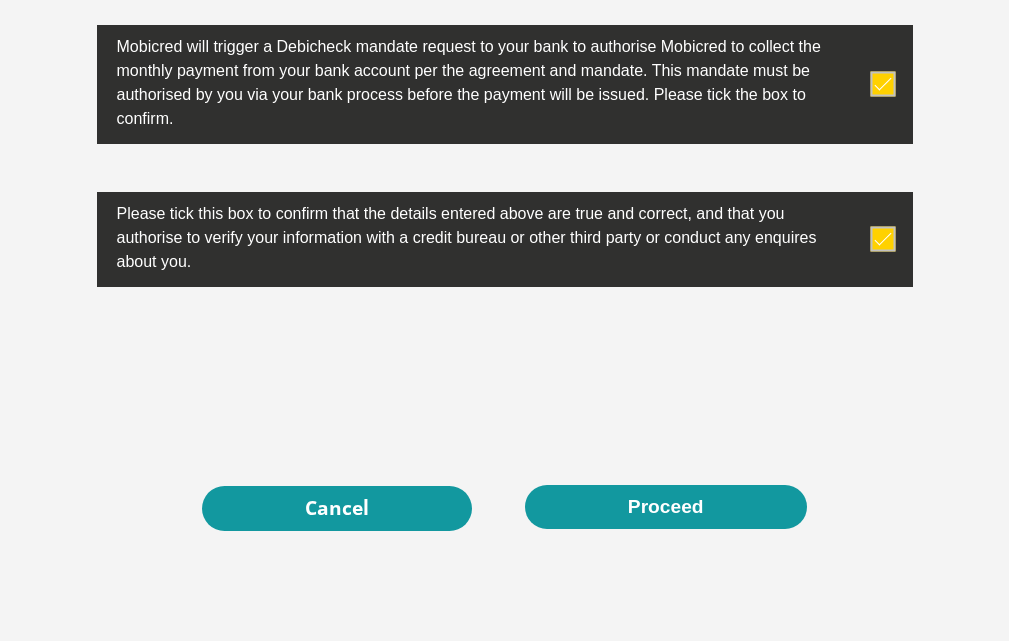 scroll, scrollTop: 6800, scrollLeft: 0, axis: vertical 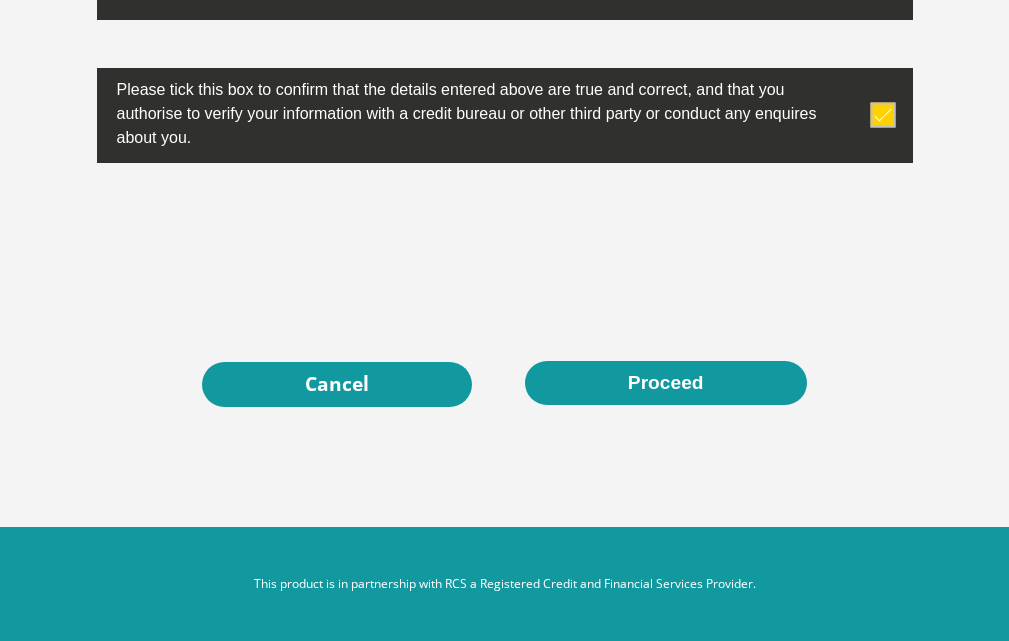 type on "1765304405" 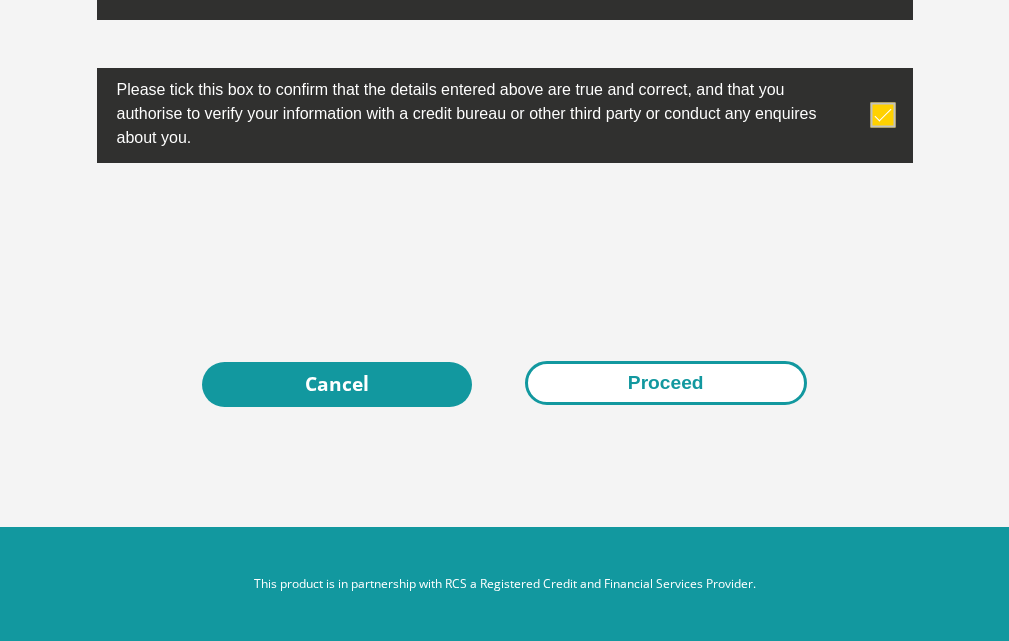 click on "Proceed" at bounding box center (666, 383) 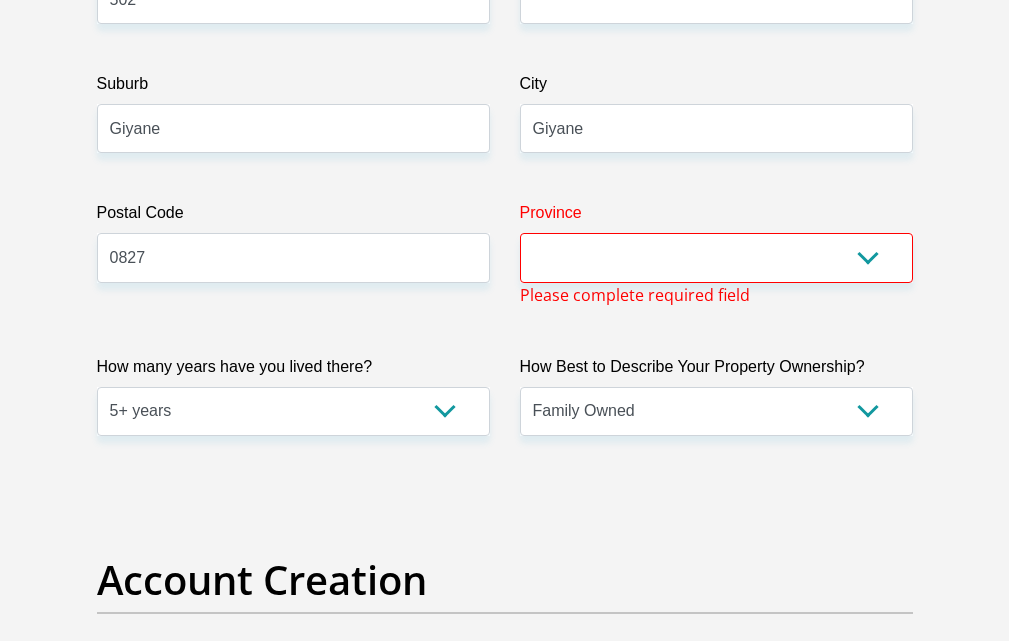 scroll, scrollTop: 1252, scrollLeft: 0, axis: vertical 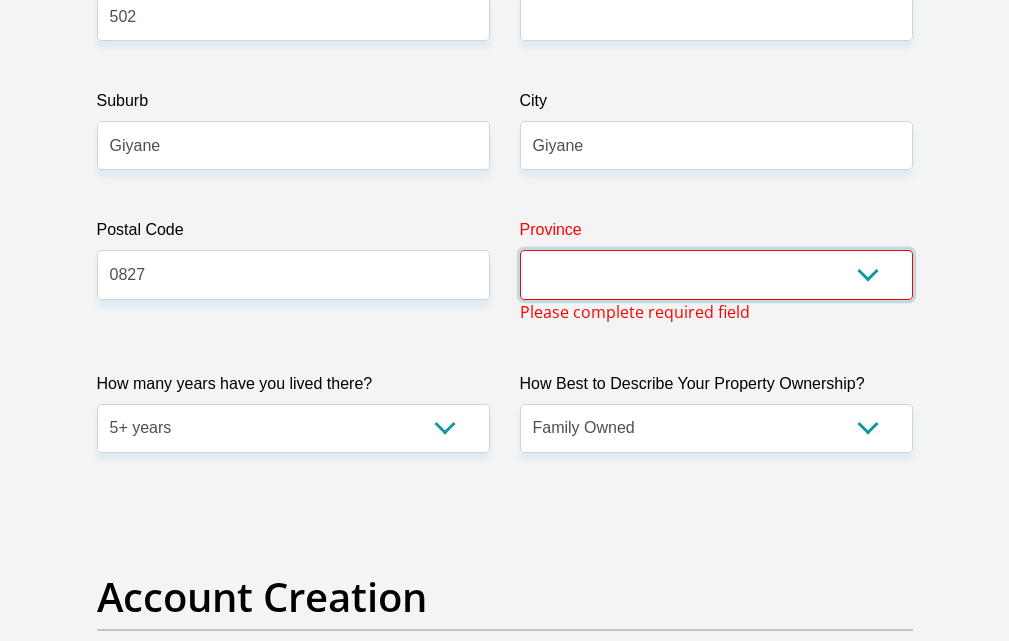 click on "Eastern Cape
Free State
[GEOGRAPHIC_DATA]
[GEOGRAPHIC_DATA][DATE]
[GEOGRAPHIC_DATA]
[GEOGRAPHIC_DATA]
[GEOGRAPHIC_DATA]
[GEOGRAPHIC_DATA]" at bounding box center (716, 274) 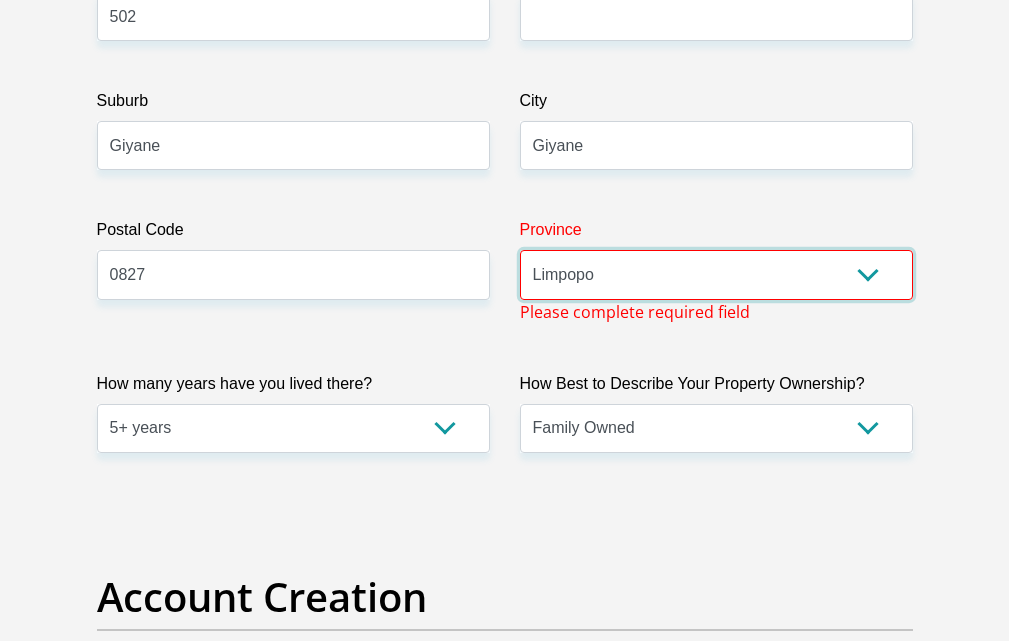 click on "Eastern Cape
Free State
[GEOGRAPHIC_DATA]
[GEOGRAPHIC_DATA][DATE]
[GEOGRAPHIC_DATA]
[GEOGRAPHIC_DATA]
[GEOGRAPHIC_DATA]
[GEOGRAPHIC_DATA]" at bounding box center [716, 274] 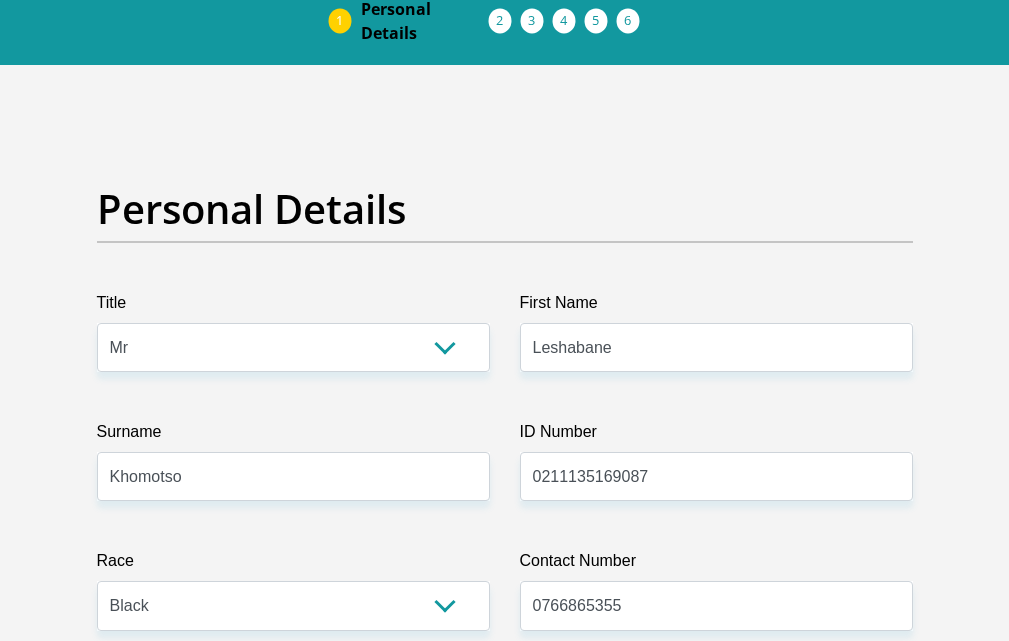 scroll, scrollTop: 0, scrollLeft: 0, axis: both 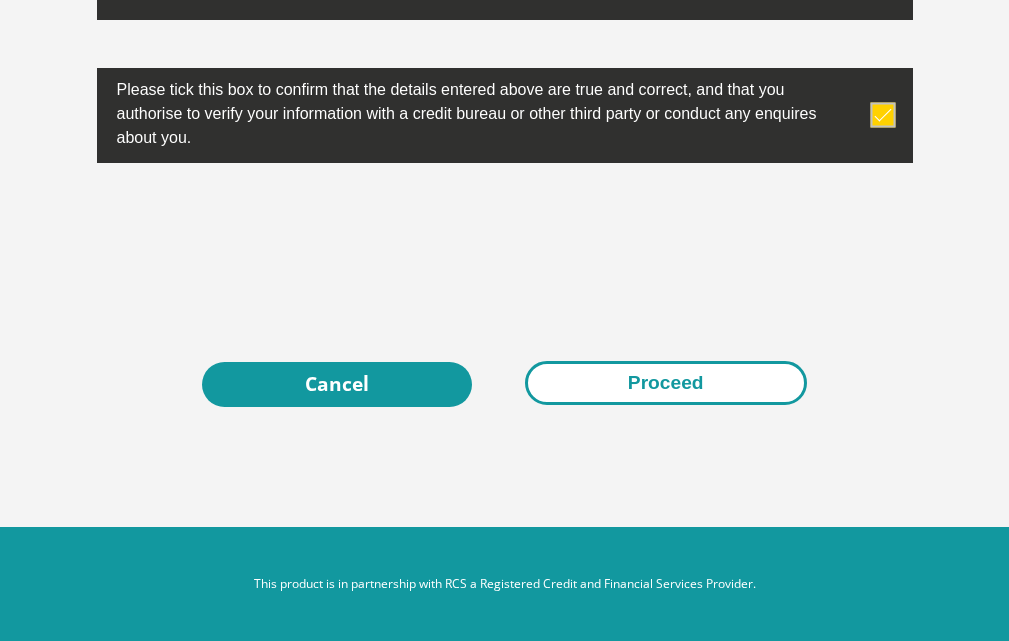 click on "Proceed" at bounding box center (666, 383) 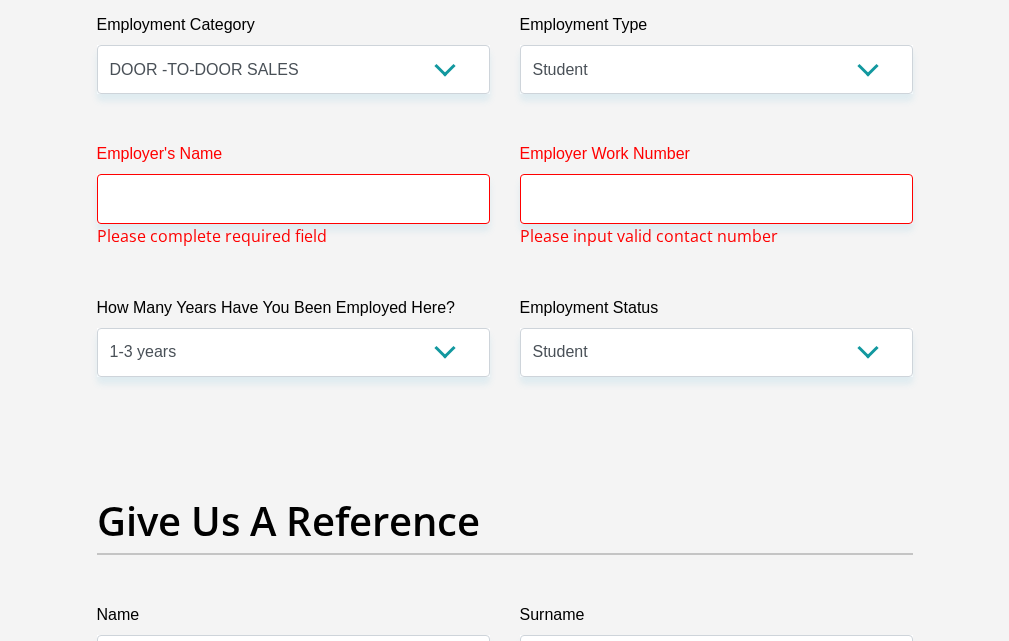 scroll, scrollTop: 3813, scrollLeft: 0, axis: vertical 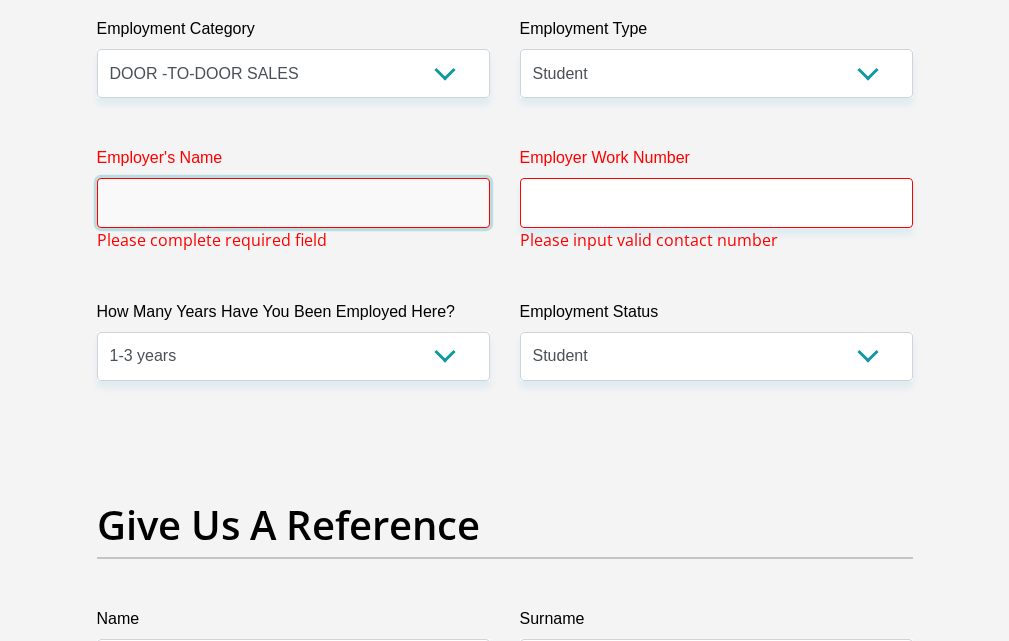 click on "Employer's Name" at bounding box center (293, 202) 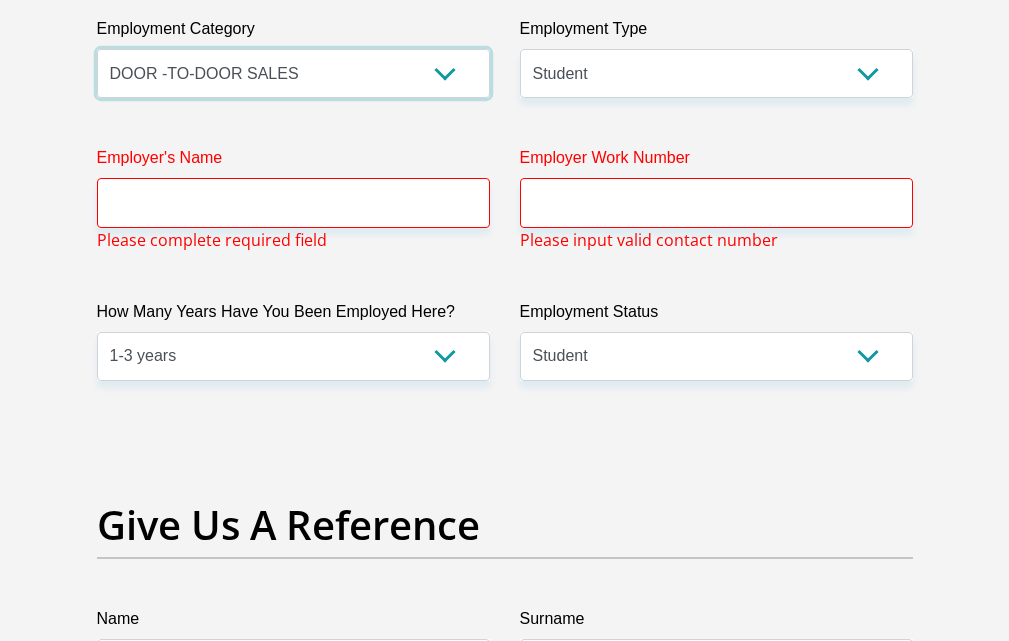 click on "AGRICULTURE
ALCOHOL & TOBACCO
CONSTRUCTION MATERIALS
METALLURGY
EQUIPMENT FOR RENEWABLE ENERGY
SPECIALIZED CONTRACTORS
CAR
GAMING (INCL. INTERNET
OTHER WHOLESALE
UNLICENSED PHARMACEUTICALS
CURRENCY EXCHANGE HOUSES
OTHER FINANCIAL INSTITUTIONS & INSURANCE
REAL ESTATE AGENTS
OIL & GAS
OTHER MATERIALS (E.G. IRON ORE)
PRECIOUS STONES & PRECIOUS METALS
POLITICAL ORGANIZATIONS
RELIGIOUS ORGANIZATIONS(NOT SECTS)
ACTI. HAVING BUSINESS DEAL WITH PUBLIC ADMINISTRATION
LAUNDROMATS" at bounding box center [293, 73] 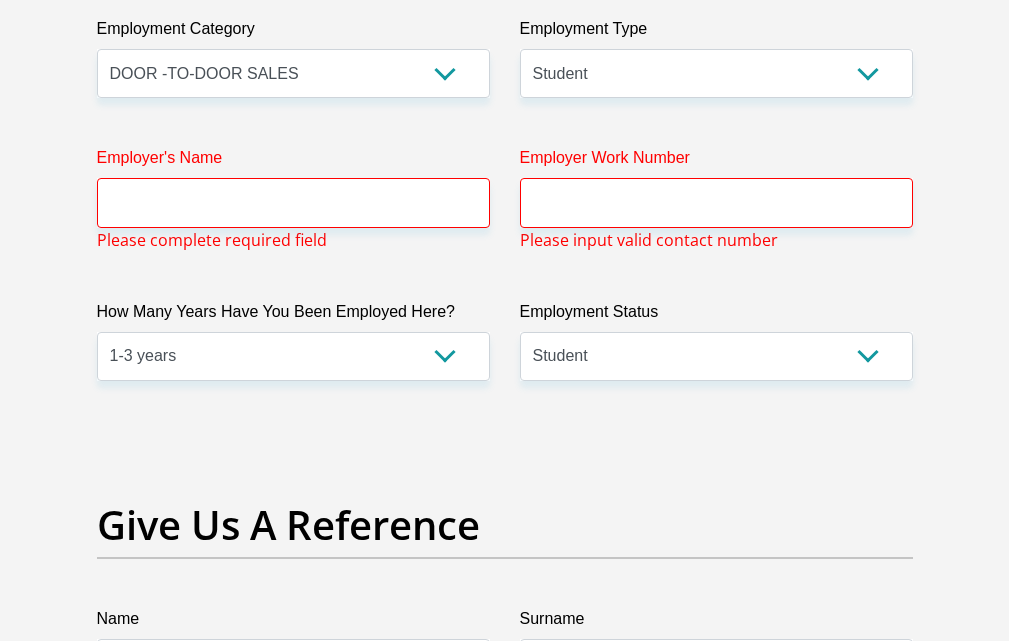 click on "Personal Details
Title
Mr
Ms
Mrs
Dr
[PERSON_NAME]
First Name
Leshabane
Surname
[PERSON_NAME]
ID Number
0211135169087
Please input valid ID number
Race
Black
Coloured
Indian
White
Other
Contact Number
0766865355
Please input valid contact number" at bounding box center (504, -85) 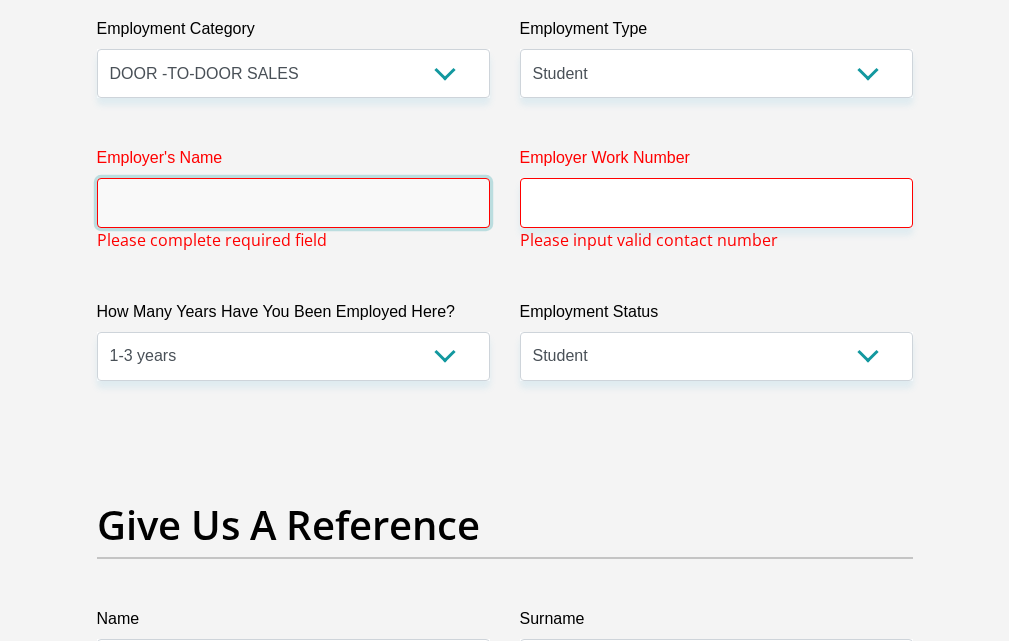 click on "Employer's Name" at bounding box center (293, 202) 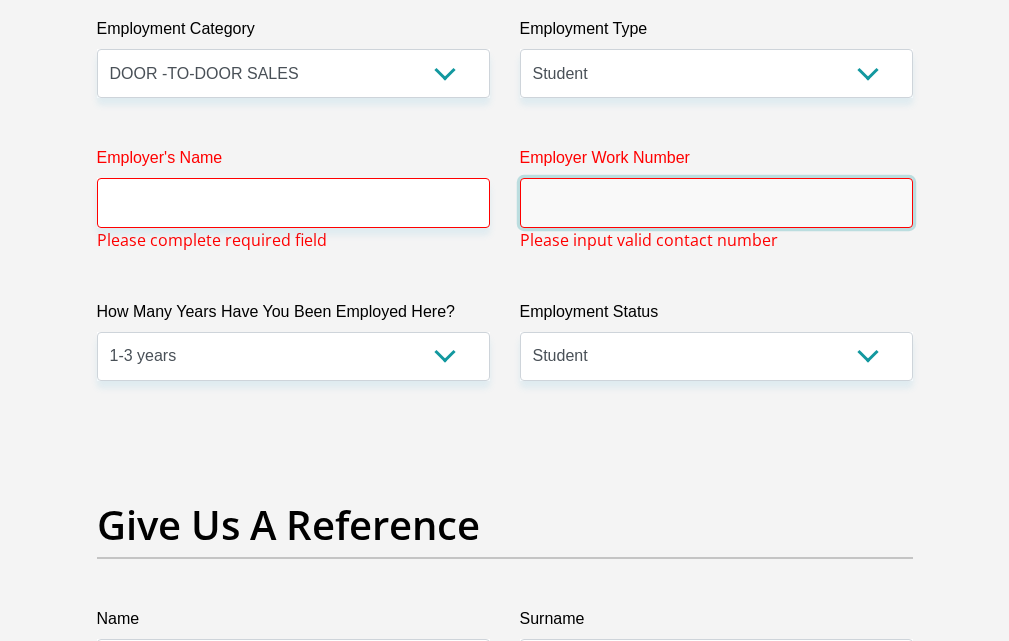 click on "Employer Work Number" at bounding box center (716, 202) 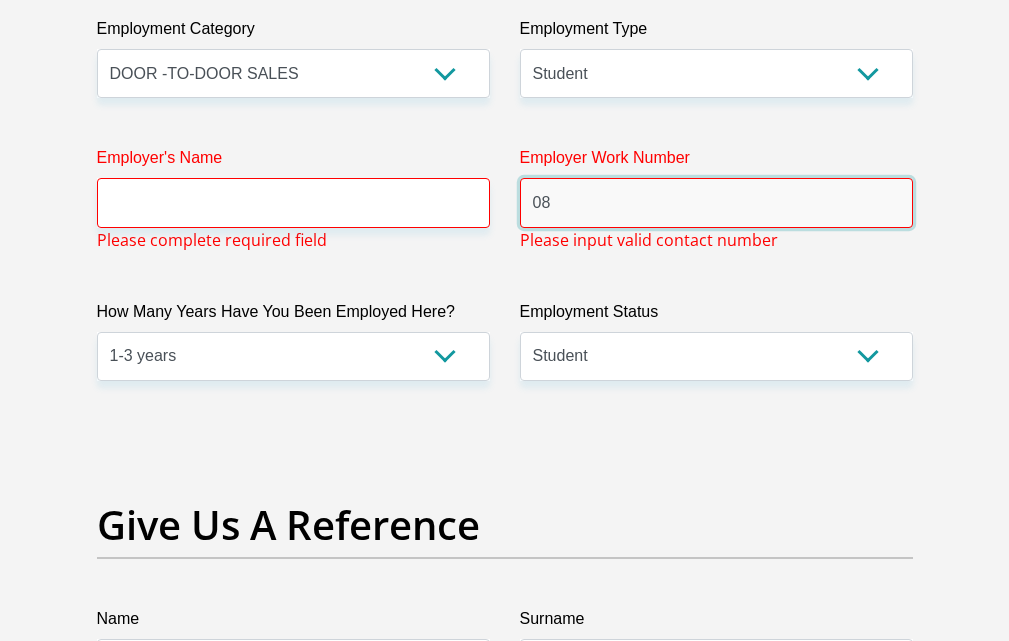 type on "0" 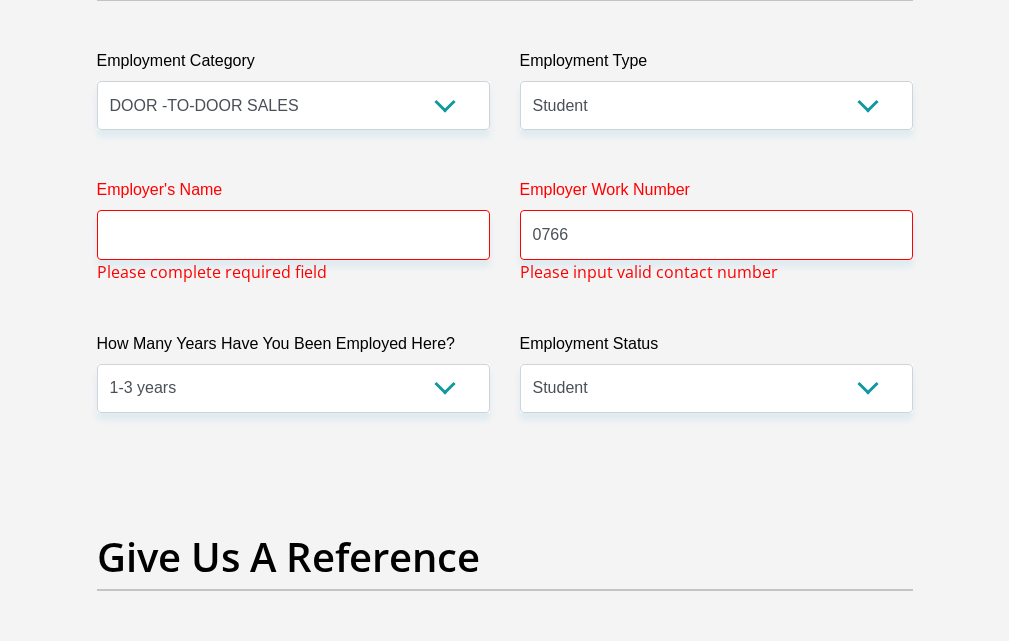 scroll, scrollTop: 3776, scrollLeft: 0, axis: vertical 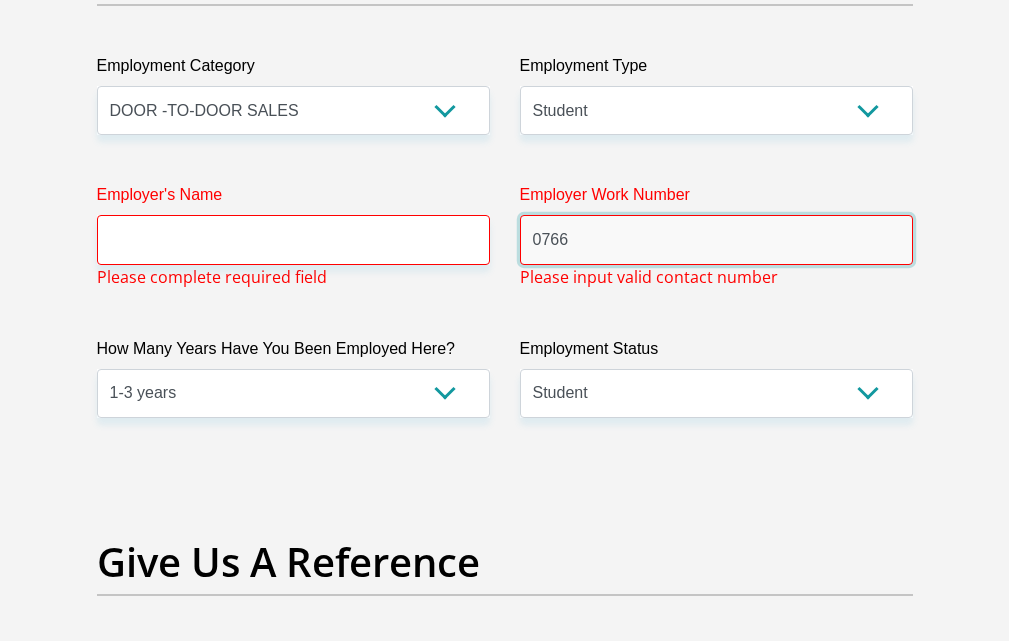click on "0766" at bounding box center (716, 239) 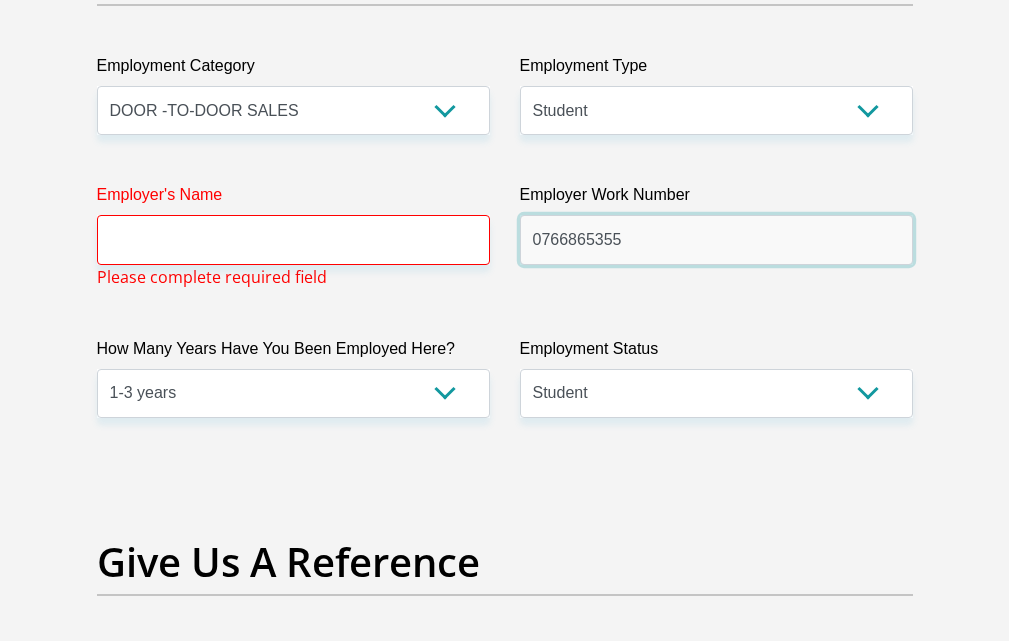 type on "0766865355" 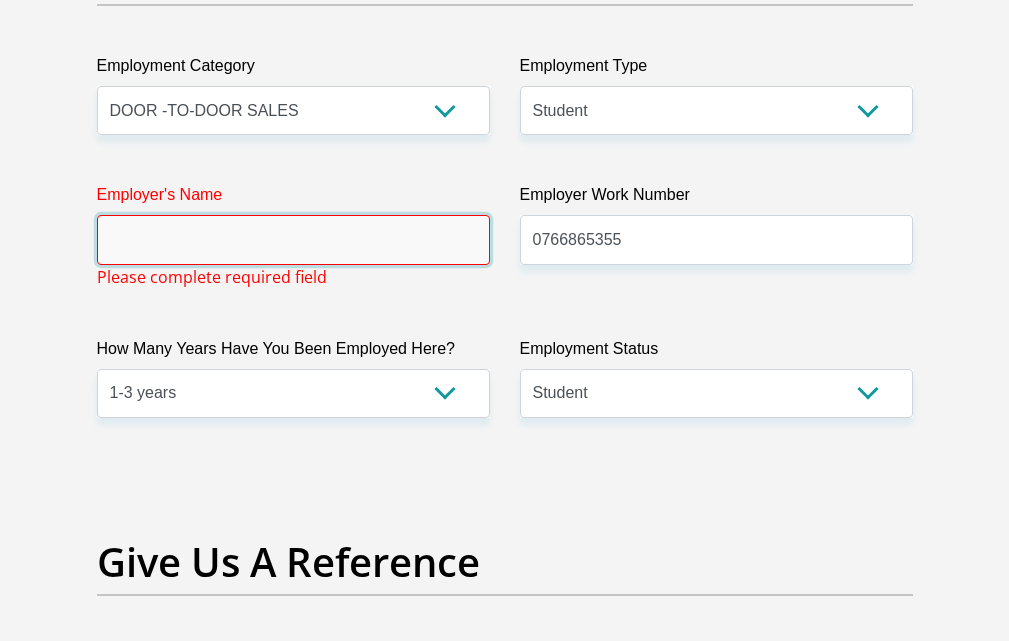 click on "Employer's Name" at bounding box center [293, 239] 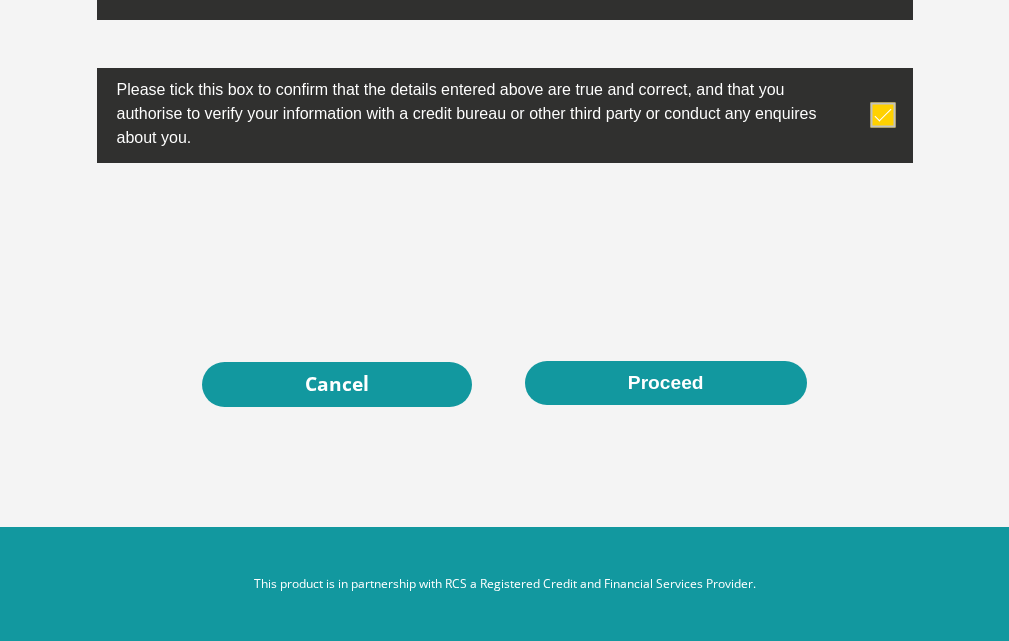 scroll, scrollTop: 6817, scrollLeft: 0, axis: vertical 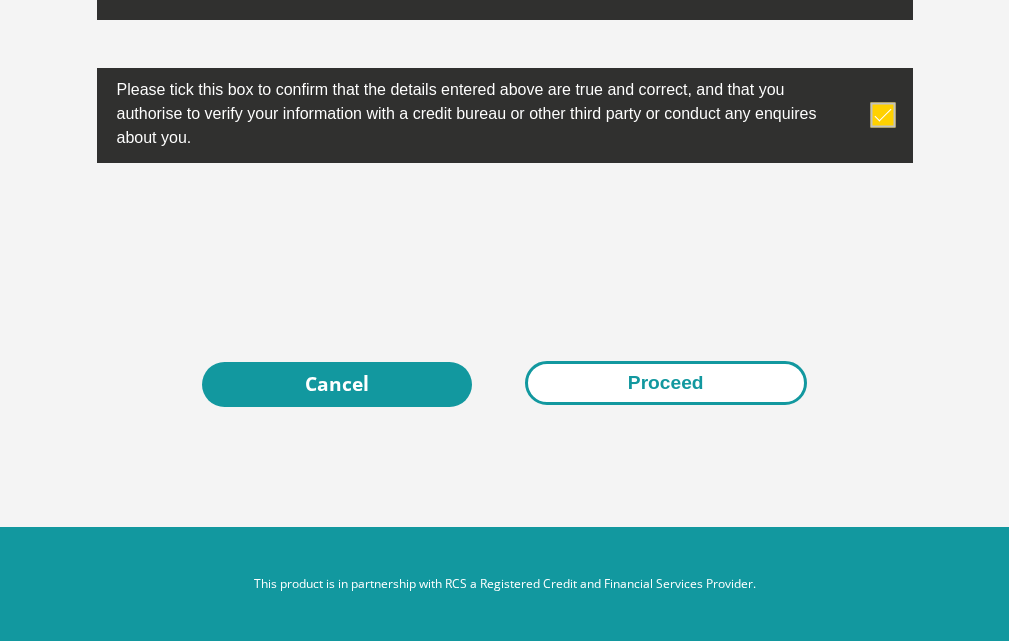 click on "Proceed" at bounding box center (666, 383) 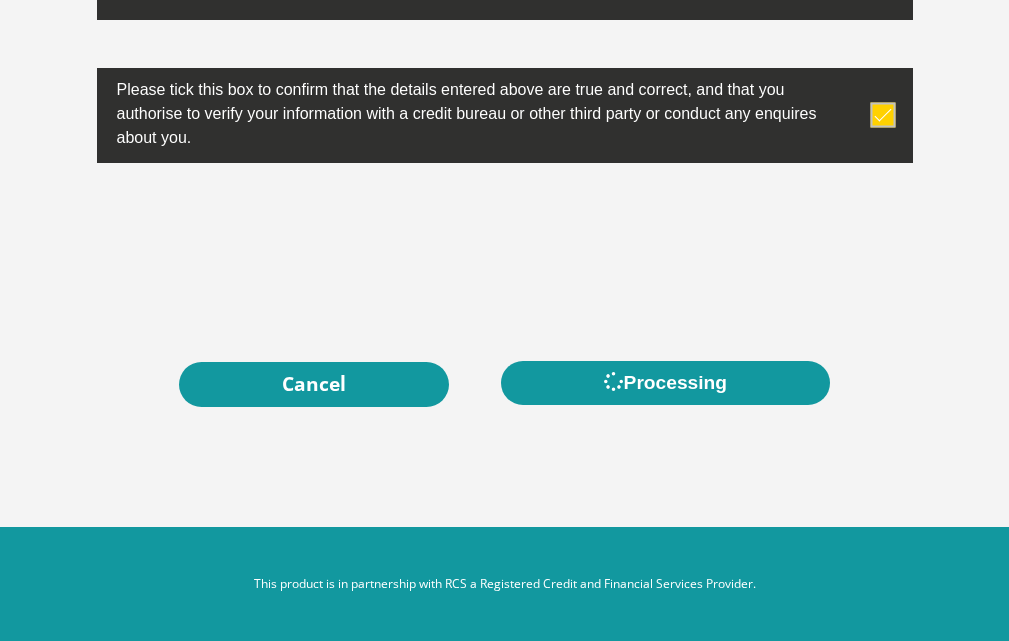 scroll, scrollTop: 0, scrollLeft: 0, axis: both 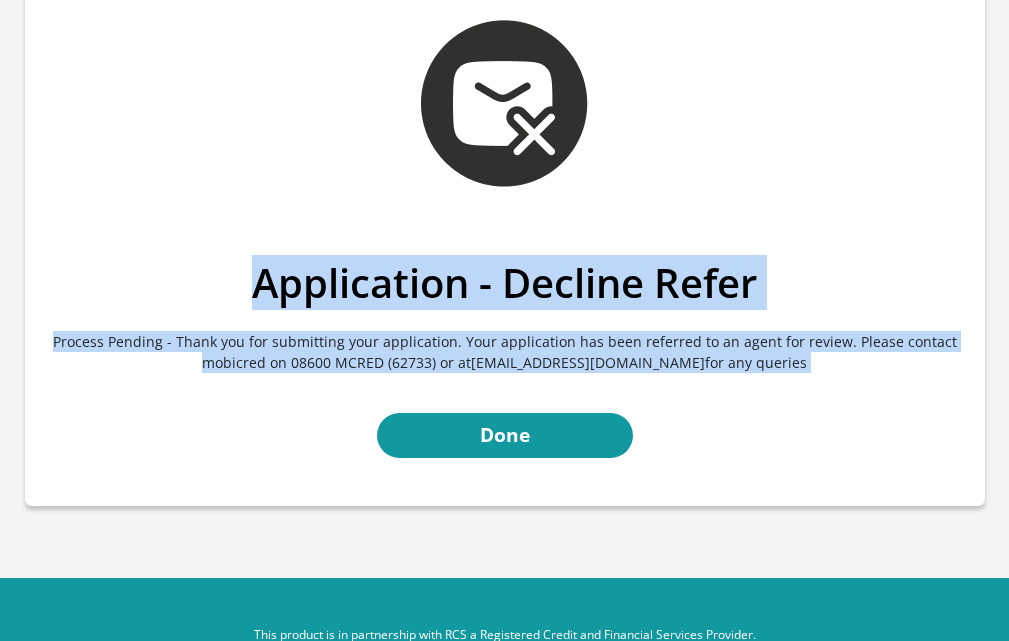 drag, startPoint x: 98, startPoint y: 104, endPoint x: 518, endPoint y: 537, distance: 603.2321 